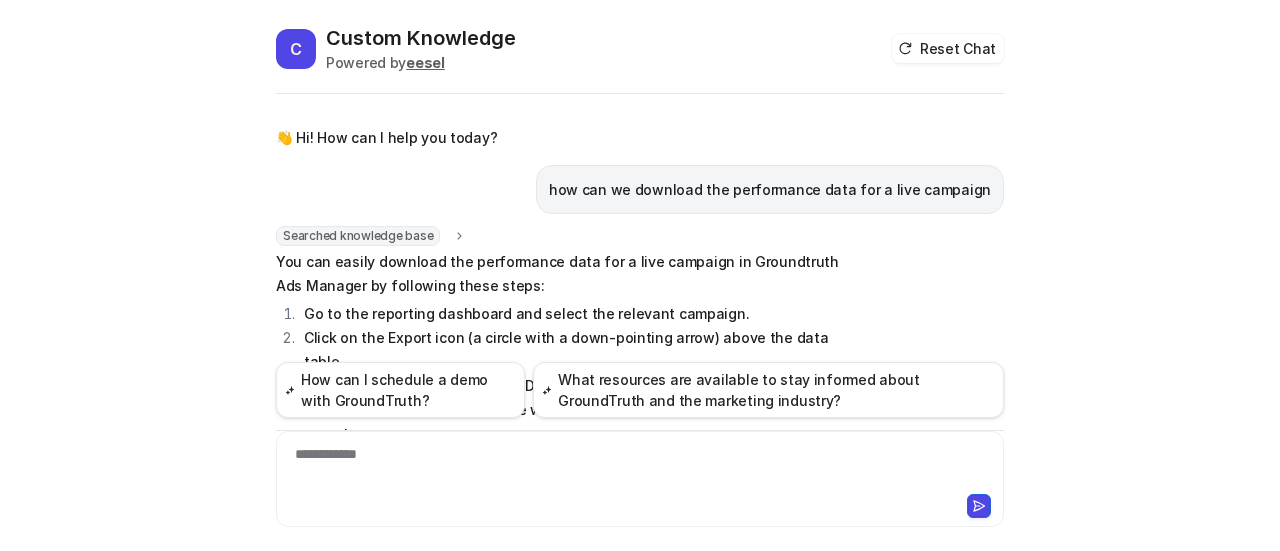scroll, scrollTop: 0, scrollLeft: 0, axis: both 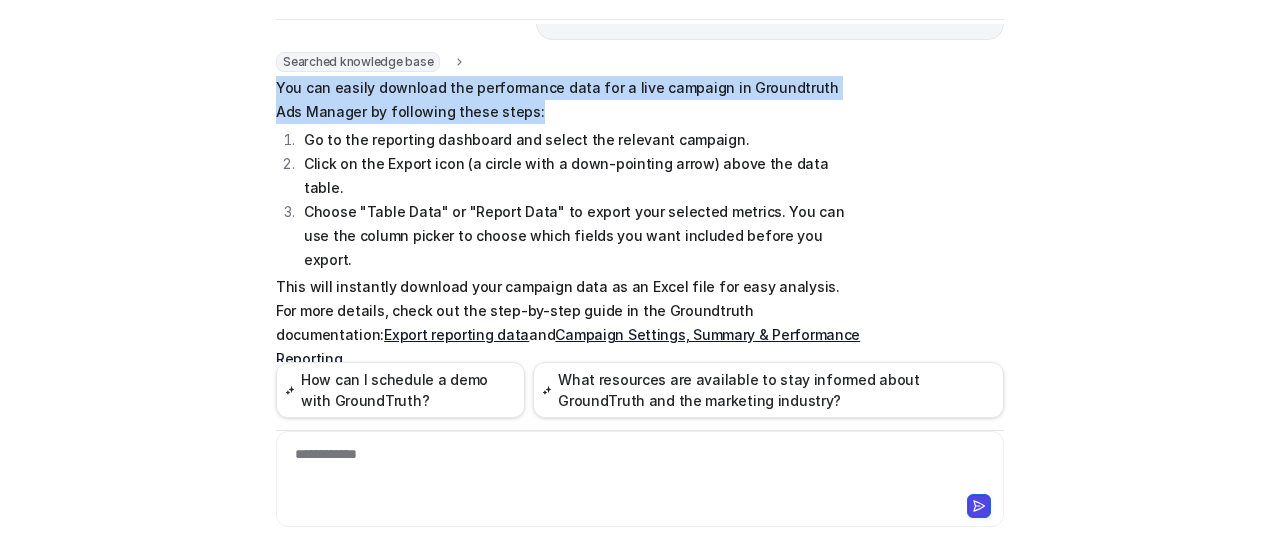 drag, startPoint x: 272, startPoint y: 85, endPoint x: 502, endPoint y: 117, distance: 232.21542 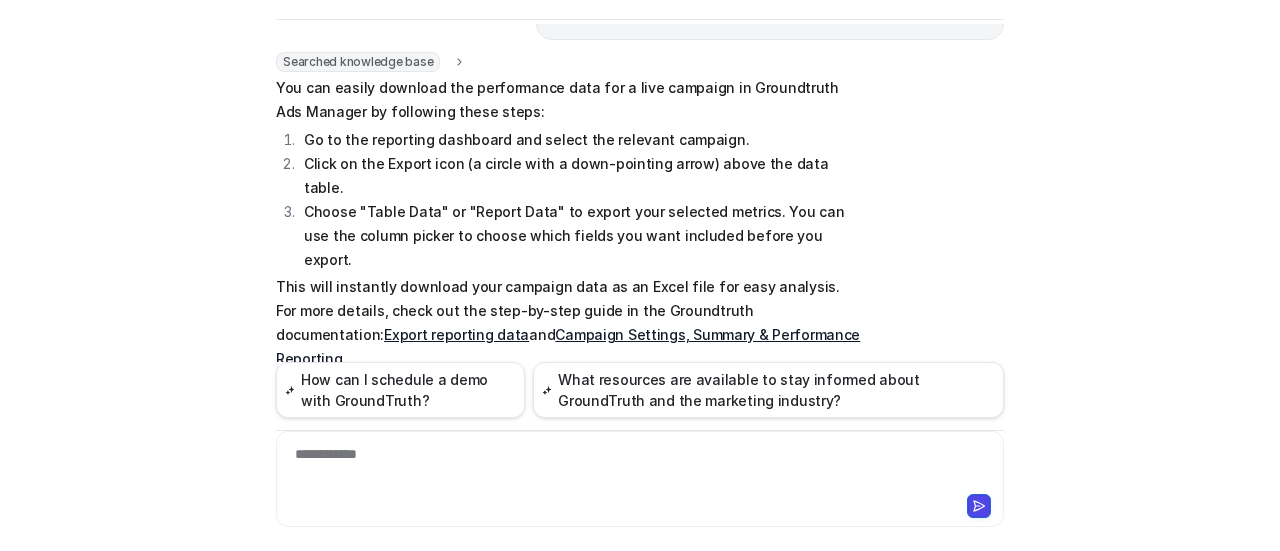 click on "Choose "Table Data" or "Report Data" to export your selected metrics. You can use the column picker to choose which fields you want included before you export." at bounding box center (579, 236) 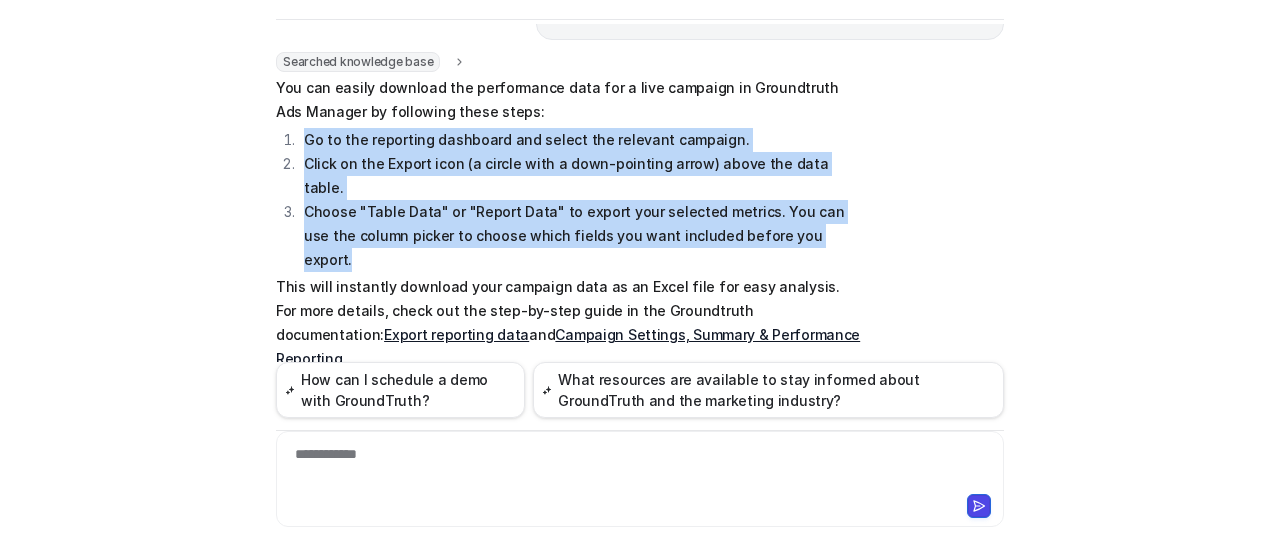 drag, startPoint x: 300, startPoint y: 134, endPoint x: 790, endPoint y: 206, distance: 495.26154 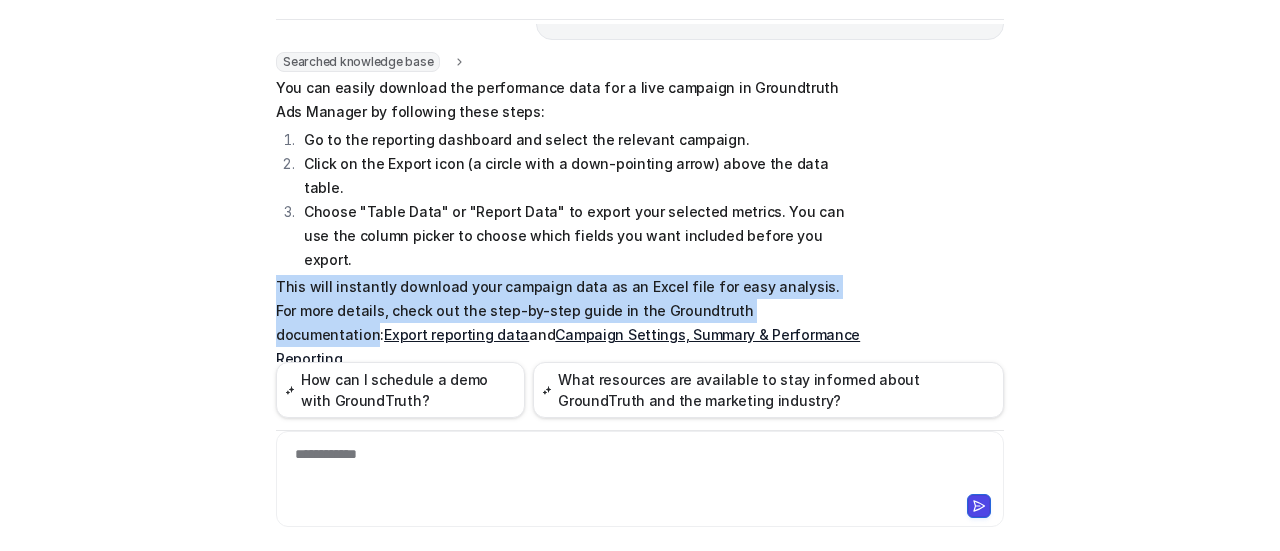 drag, startPoint x: 270, startPoint y: 231, endPoint x: 750, endPoint y: 265, distance: 481.20267 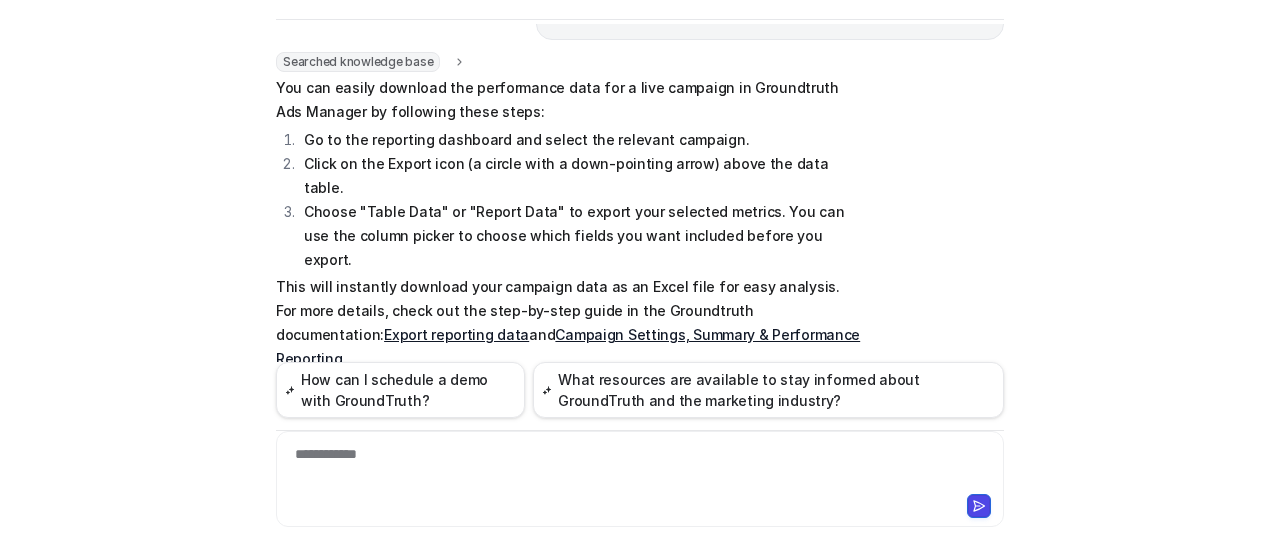 click on "Searched knowledge base search_queries :  "download performance data for live campaign,export campaign reports,campaign performance export options" You can easily download the performance data for a live campaign in Groundtruth Ads Manager by following these steps:
Go to the reporting dashboard and select the relevant campaign.
Click on the Export icon (a circle with a down-pointing arrow) above the data table.
Choose "Table Data" or "Report Data" to export your selected metrics. You can use the column picker to choose which fields you want included before you export.
This will instantly download your campaign data as an Excel file for easy analysis. For more details, check out the step-by-step guide in the Groundtruth documentation:  Export reporting data  and  Campaign Settings, Summary & Performance Reporting .
Let me know if you need help with a specific report or have any other questions!
Copy Helpful Not helpful" at bounding box center [640, 243] 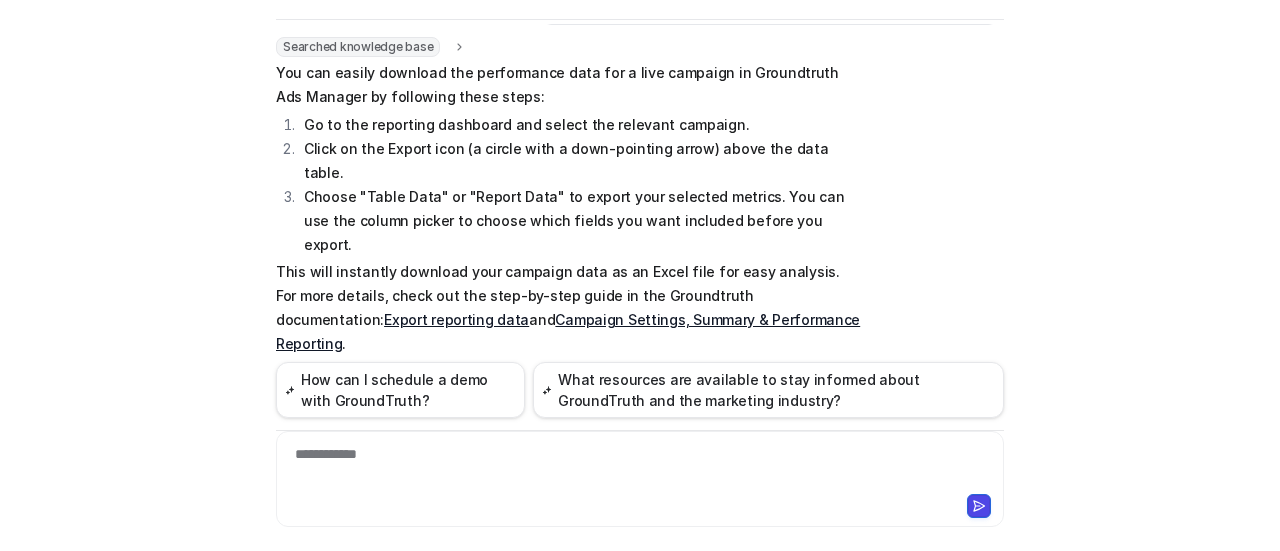 scroll, scrollTop: 122, scrollLeft: 0, axis: vertical 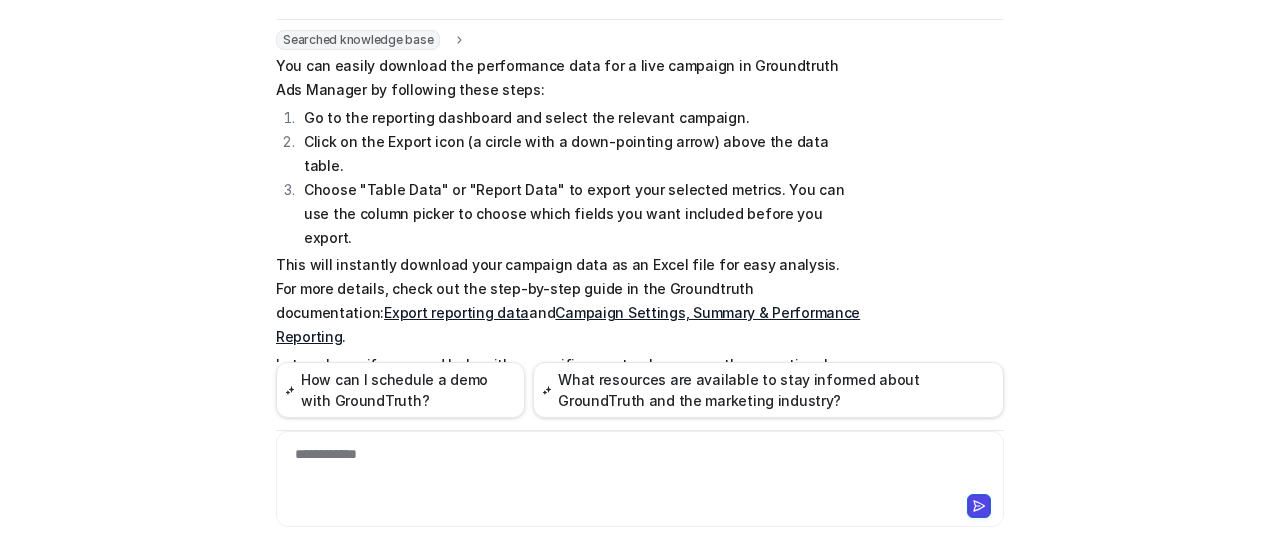 click on "**********" at bounding box center (640, 467) 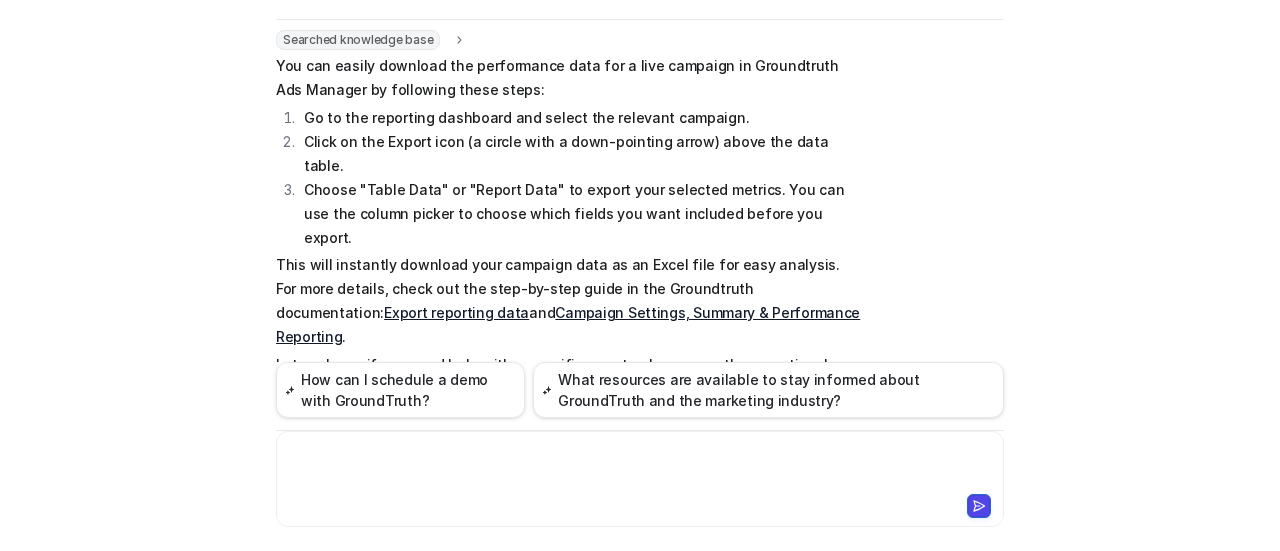 paste 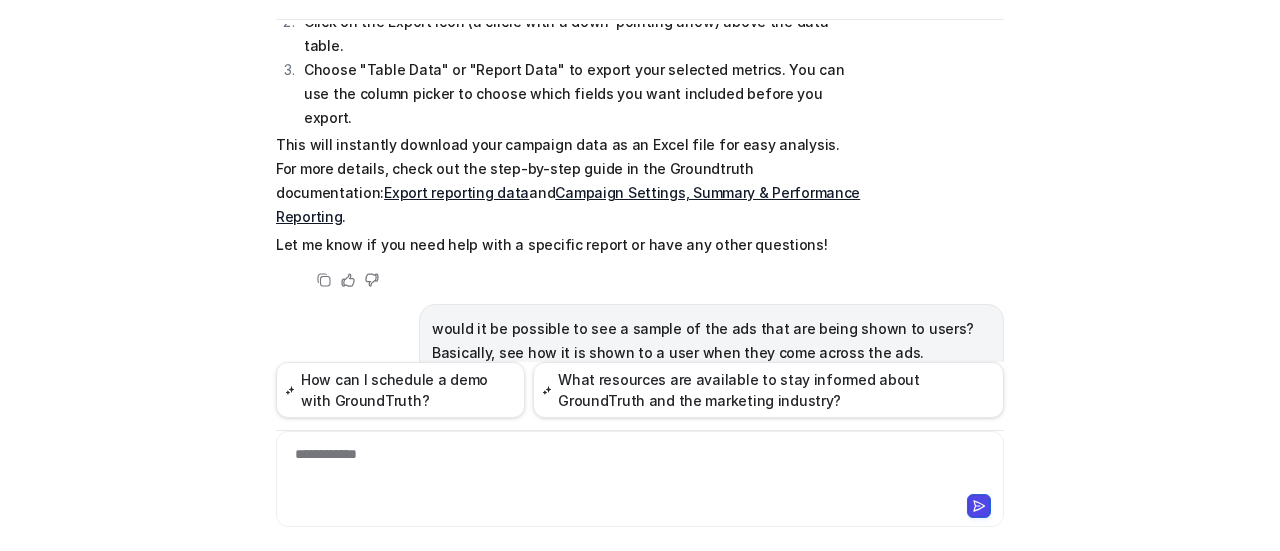 scroll, scrollTop: 250, scrollLeft: 0, axis: vertical 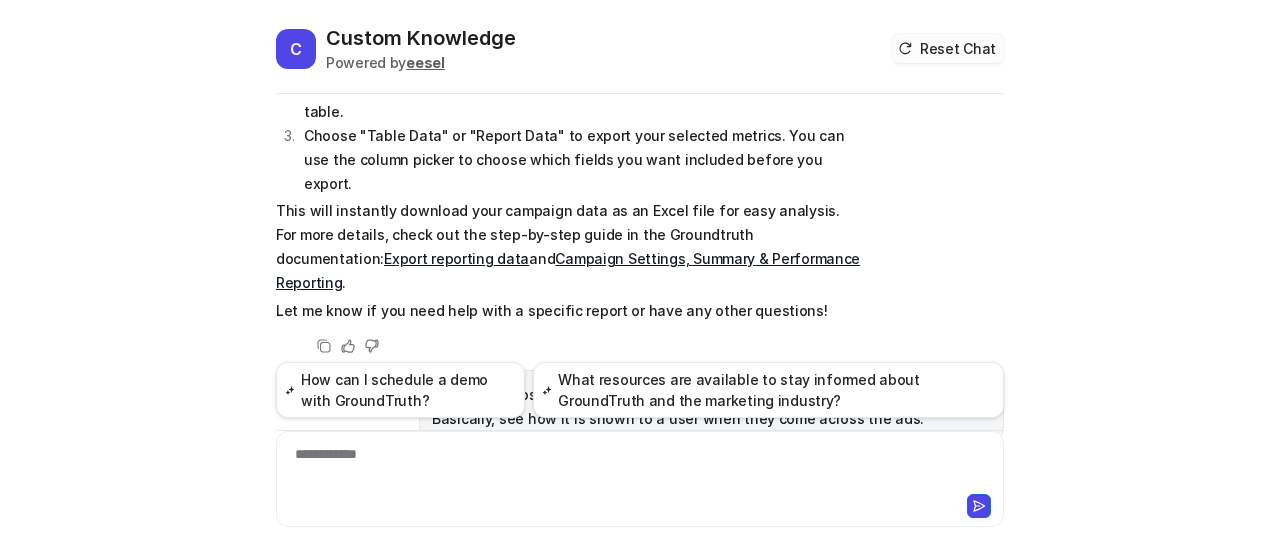 click on "Reset Chat" at bounding box center (948, 48) 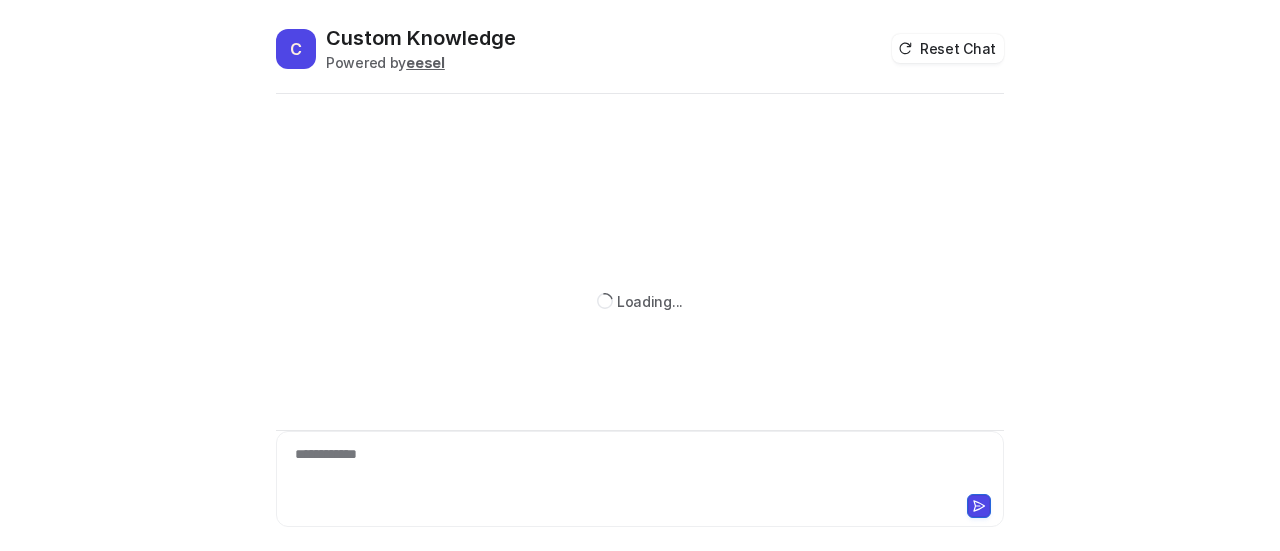 scroll, scrollTop: 0, scrollLeft: 0, axis: both 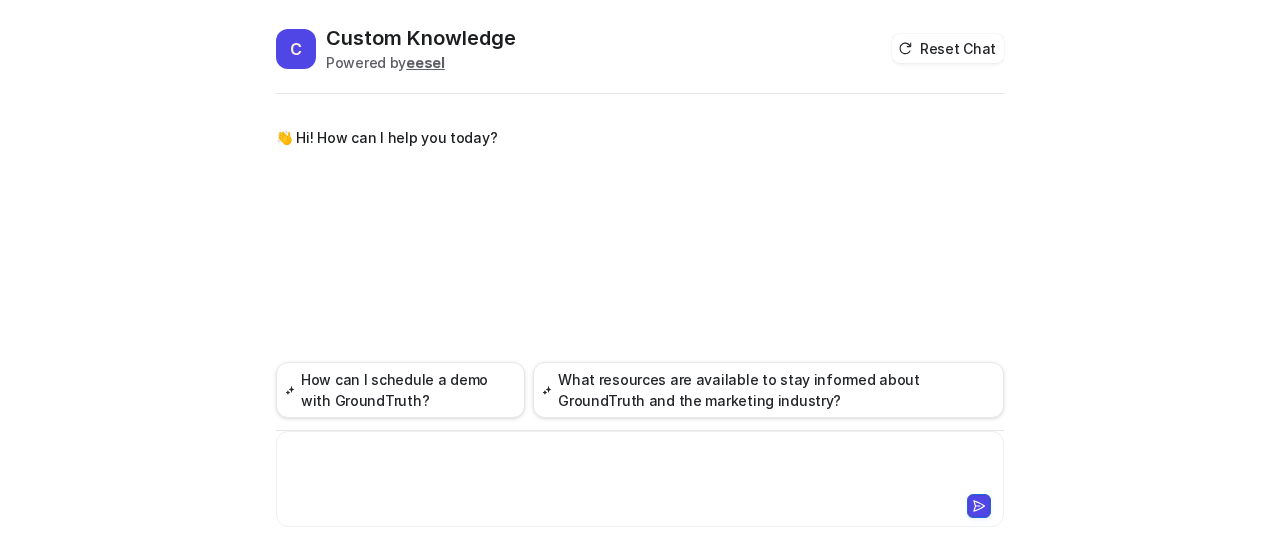 click at bounding box center [640, 467] 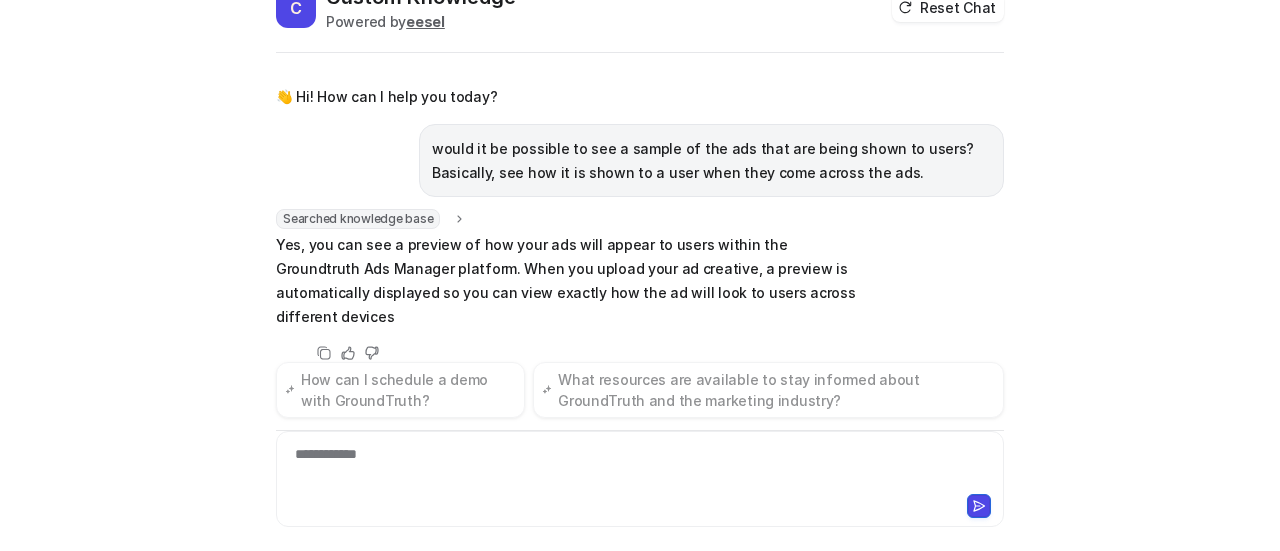 scroll, scrollTop: 74, scrollLeft: 0, axis: vertical 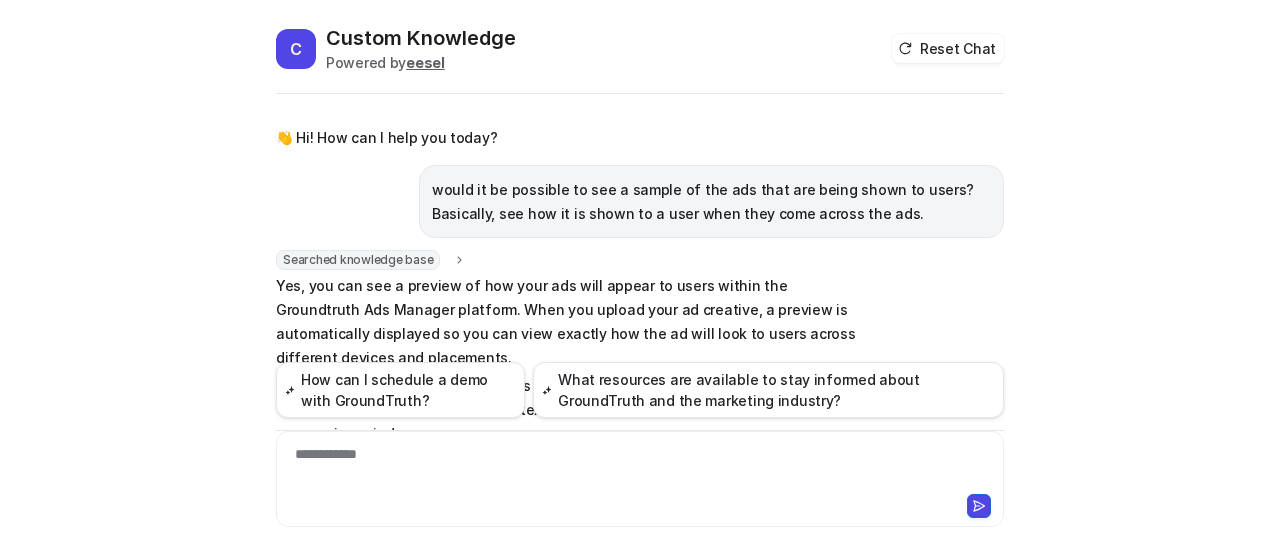 click on "C Custom Knowledge Powered by  eesel Reset Chat 👋 Hi! How can I help you today?
would it be possible to see a sample of the ads that are being shown to users? Basically, see how it is shown to a user when they come across the ads.
Searched knowledge base search_queries :  "sample ads preview,ad preview feature,see how ads appear to users,view example ads display,Groundtruth Ads Manager ad creative preview" Yes, you can see a preview of how your ads will appear to users within the Groundtruth Ads Manager platform. When you upload your ad creative, a preview is automatically displayed so you can view exactly how the ad will look to users across different devices and placements.
The ad creative preview updates in real-time as you customize text, images, and layout. You can also adjust the text overlay position and resize it directly in the preview window.
For step-by-step instructions, including screenshots, check out the  Setting up Ad Group creative(s)  and  Creative Specifications  articles." at bounding box center (640, 275) 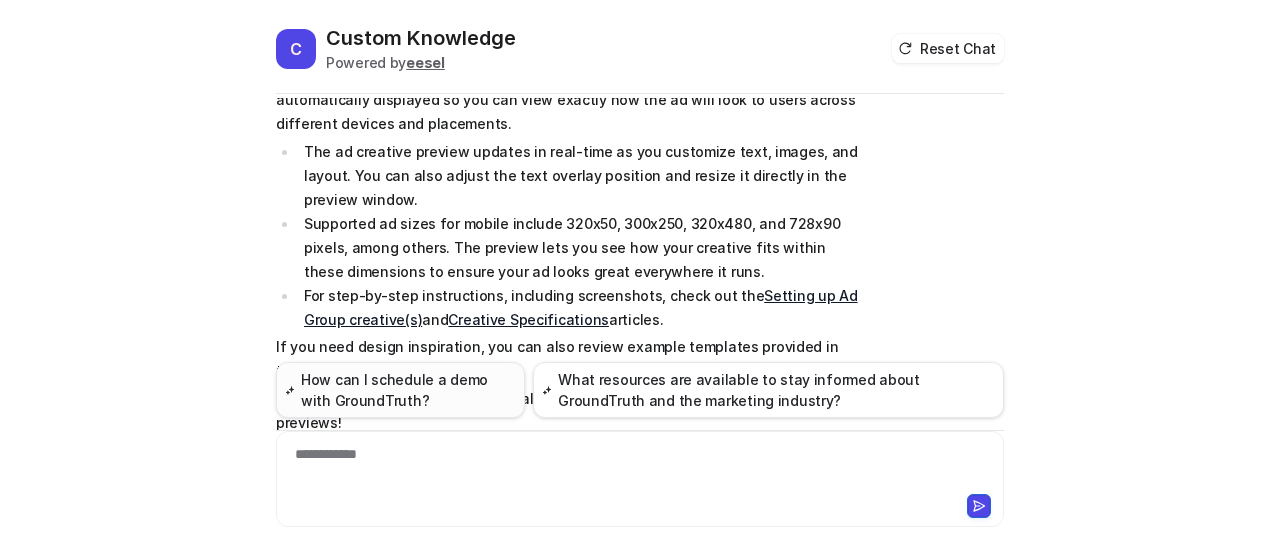 scroll, scrollTop: 290, scrollLeft: 0, axis: vertical 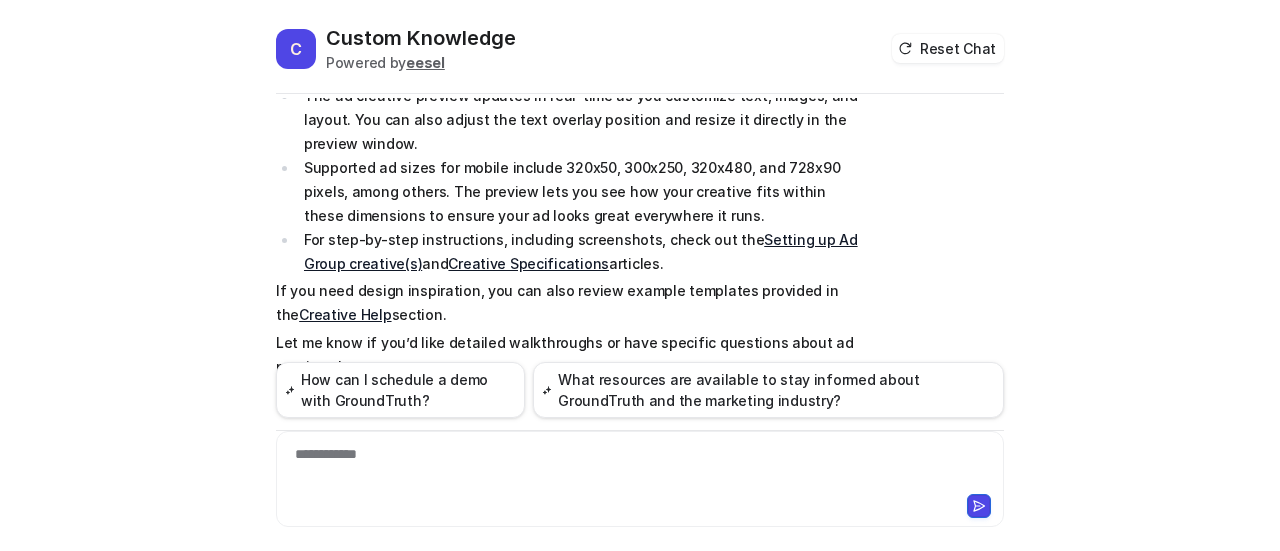 click on "**********" at bounding box center (640, 467) 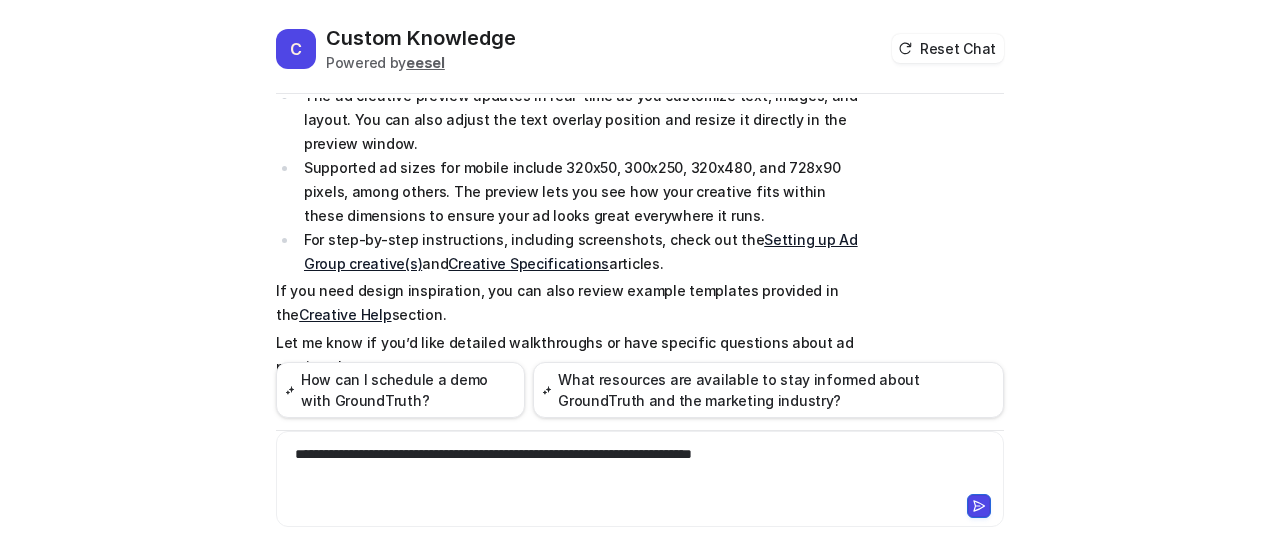 scroll, scrollTop: 74, scrollLeft: 0, axis: vertical 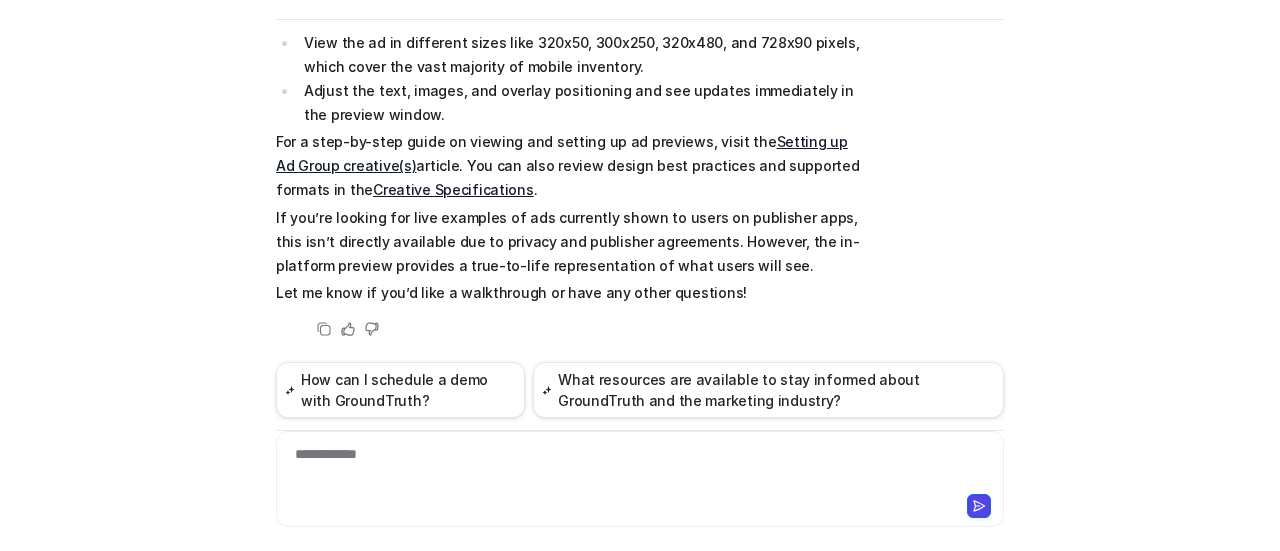 click on "C Custom Knowledge Powered by  eesel Reset Chat 👋 Hi! How can I help you today?
would it be possible to see a sample of the ads that are being shown to users? Basically, see how it is shown to a user when they come across the ads.
Searched knowledge base search_queries :  "sample ads preview,ad preview feature,see how ads appear to users,view example ads display,Groundtruth Ads Manager ad creative preview" Yes, you can see a preview of how your ads will appear to users within the Groundtruth Ads Manager platform. When you upload your ad creative, a preview is automatically displayed so you can view exactly how the ad will look to users across different devices and placements.
The ad creative preview updates in real-time as you customize text, images, and layout. You can also adjust the text overlay position and resize it directly in the preview window.
For step-by-step instructions, including screenshots, check out the  Setting up Ad Group creative(s)  and  Creative Specifications  articles." at bounding box center (640, 275) 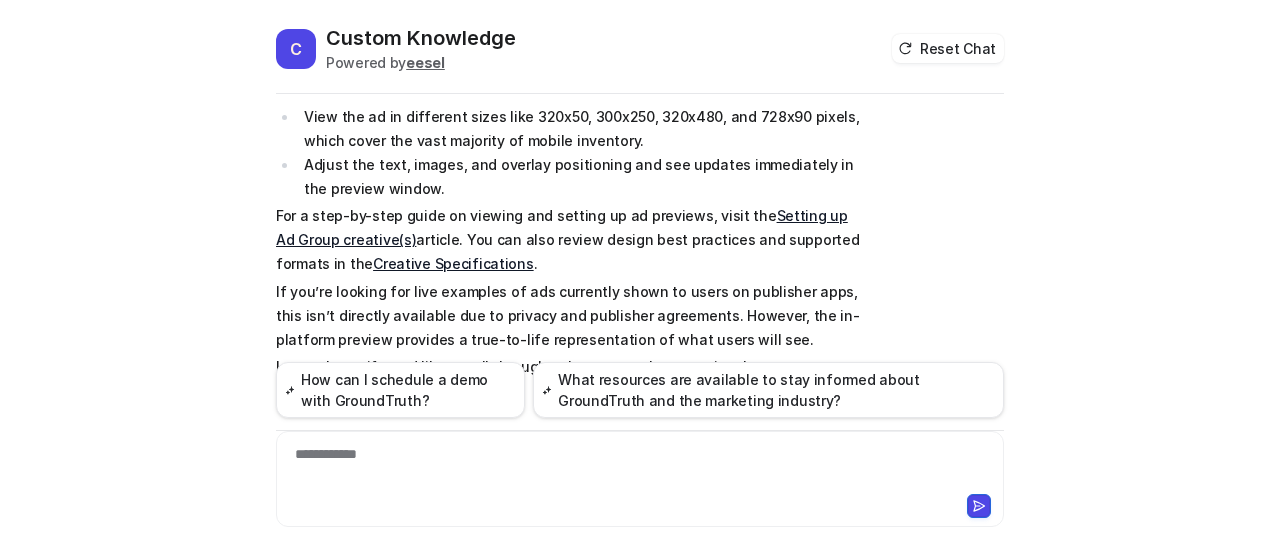 scroll, scrollTop: 795, scrollLeft: 0, axis: vertical 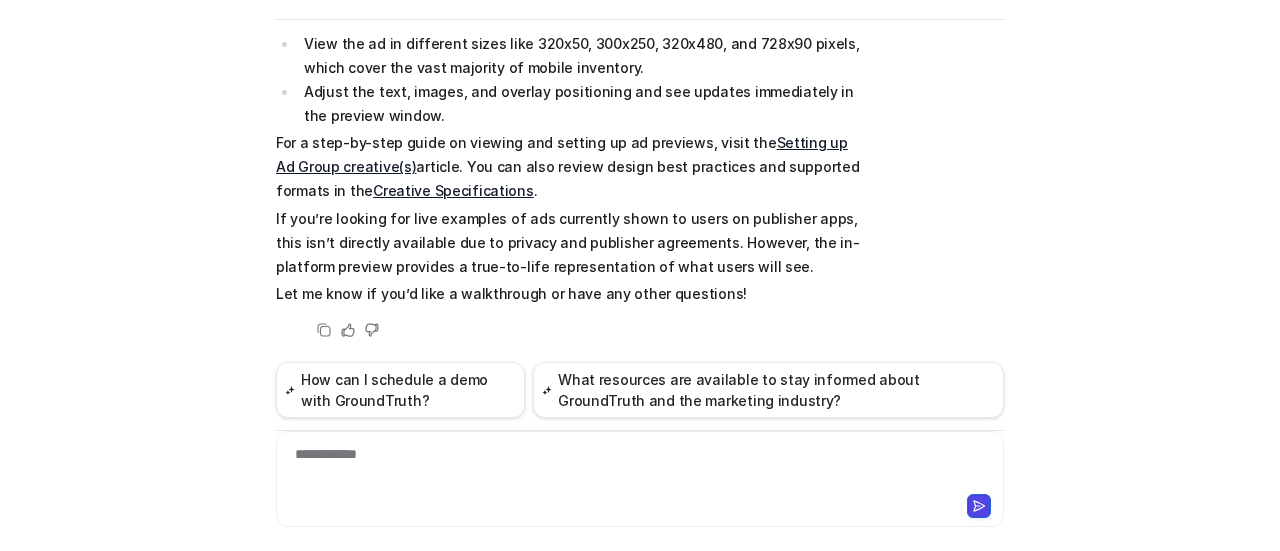 click on "Let me know if you’d like a walkthrough or have any other questions!" at bounding box center (568, 294) 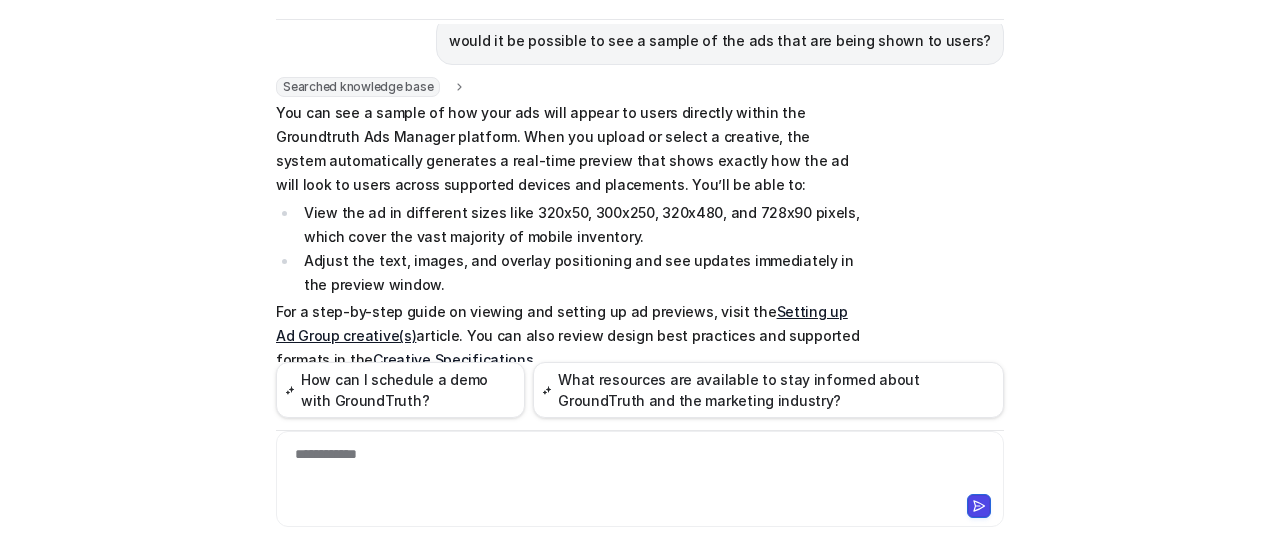 scroll, scrollTop: 595, scrollLeft: 0, axis: vertical 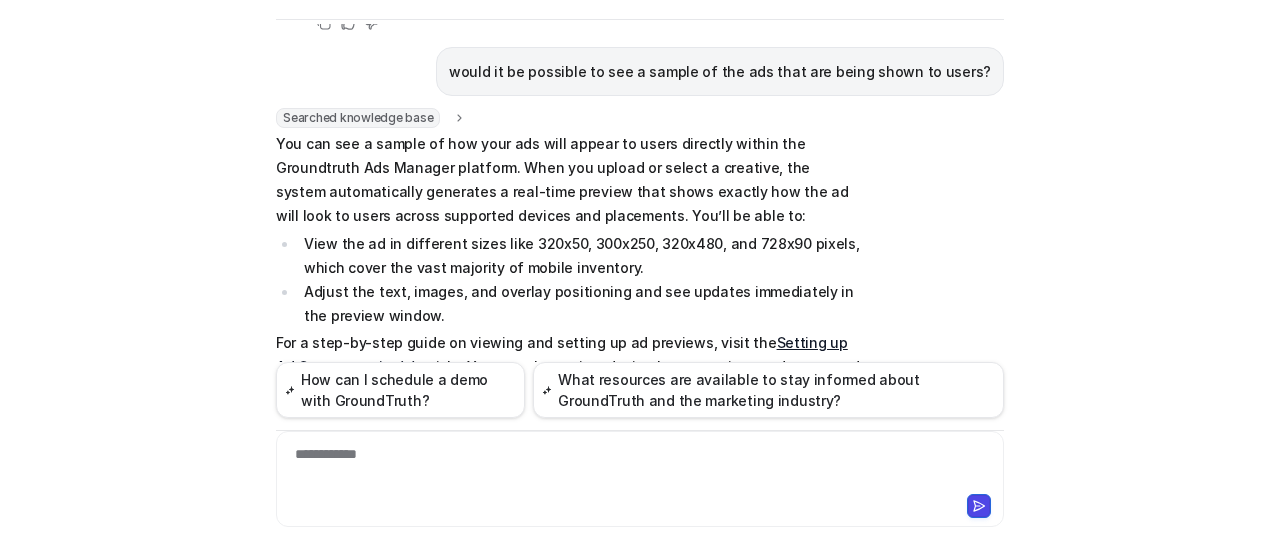 click on "You can see a sample of how your ads will appear to users directly within the Groundtruth Ads Manager platform. When you upload or select a creative, the system automatically generates a real-time preview that shows exactly how the ad will look to users across supported devices and placements. You’ll be able to:" at bounding box center [568, 180] 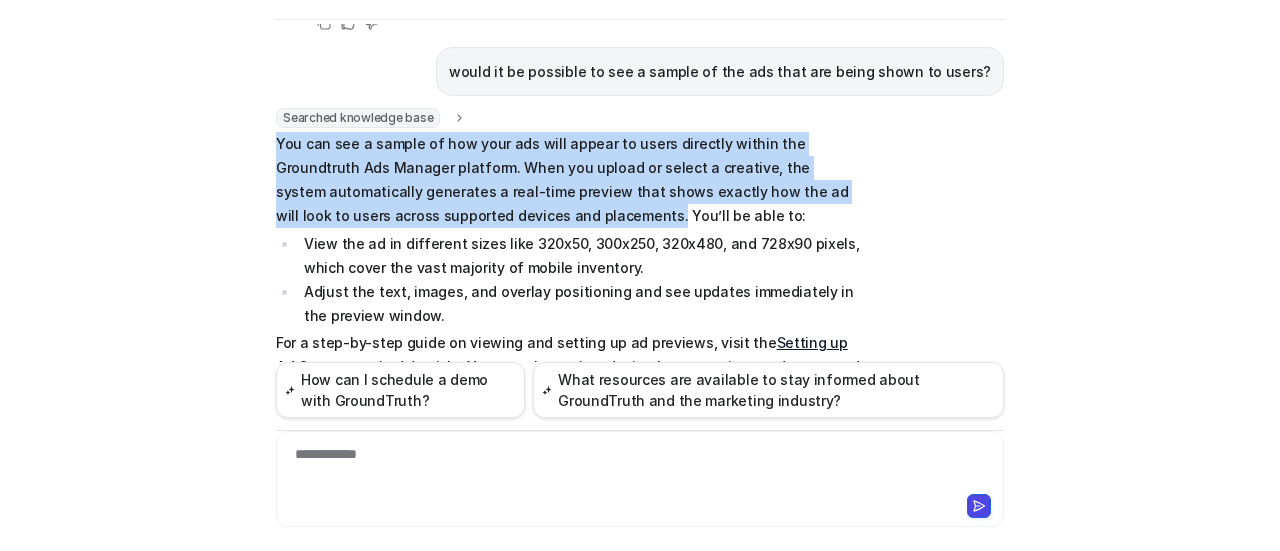 drag, startPoint x: 269, startPoint y: 135, endPoint x: 497, endPoint y: 212, distance: 240.6512 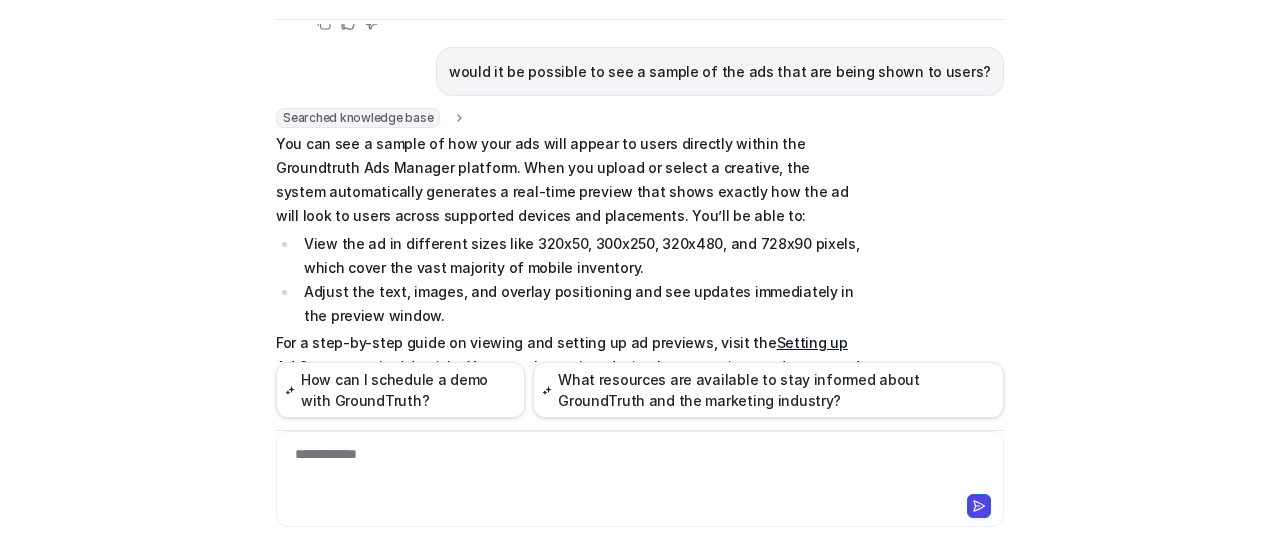 click on "Searched knowledge base search_queries :  "view sample ads shown to users,see live ad examples,ad preview feature,sample ad creatives for users" You can see a sample of how your ads will appear to users directly within the Groundtruth Ads Manager platform. When you upload or select a creative, the system automatically generates a real-time preview that shows exactly how the ad will look to users across supported devices and placements. You’ll be able to:
View the ad in different sizes like 320x50, 300x250, 320x480, and 728x90 pixels, which cover the vast majority of mobile inventory.
Adjust the text, images, and overlay positioning and see updates immediately in the preview window.
For a step-by-step guide on viewing and setting up ad previews, visit the  Setting up Ad Group creative(s)  article. You can also review design best practices and supported formats in the  Creative Specifications .
Let me know if you’d like a walkthrough or have any other questions!
Copy Helpful Not helpful" at bounding box center (640, 325) 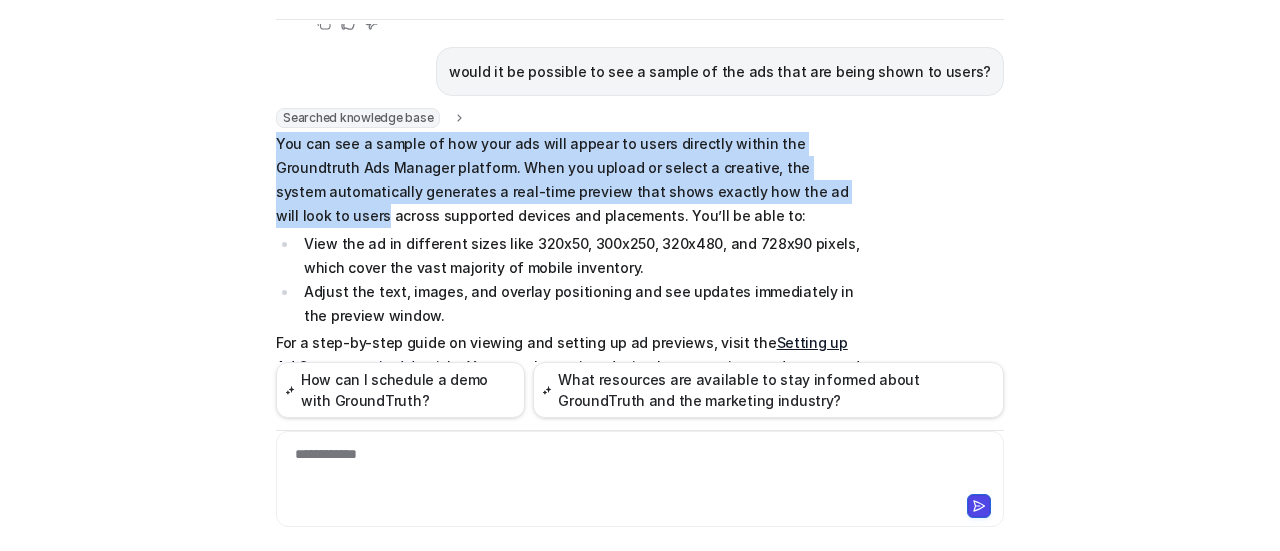 drag, startPoint x: 269, startPoint y: 136, endPoint x: 754, endPoint y: 208, distance: 490.31522 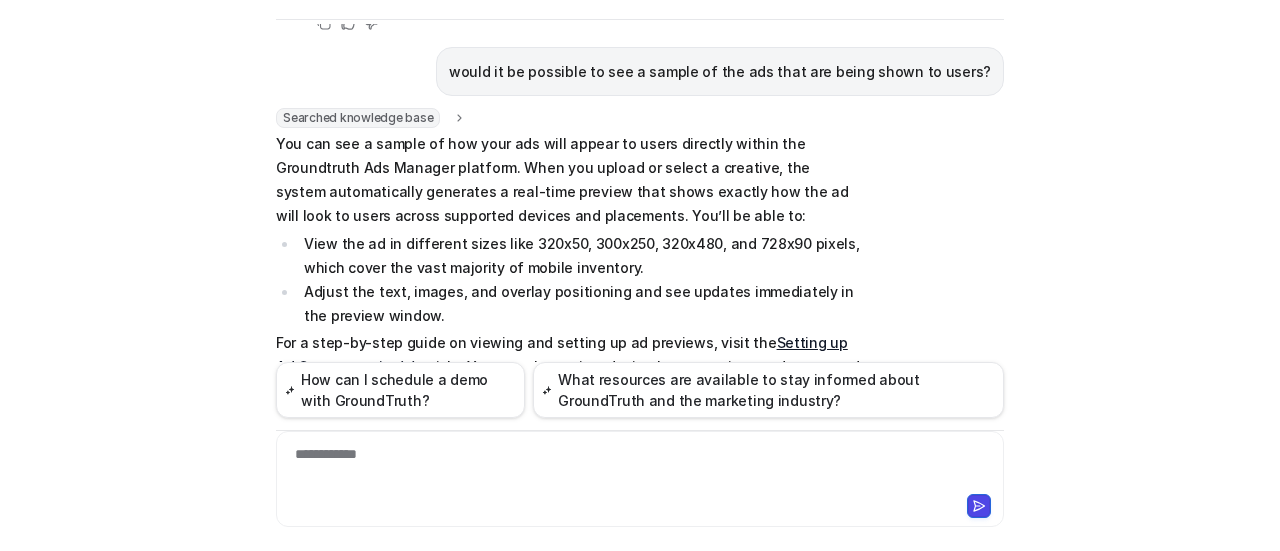 click on "Adjust the text, images, and overlay positioning and see updates immediately in the preview window." at bounding box center [579, 304] 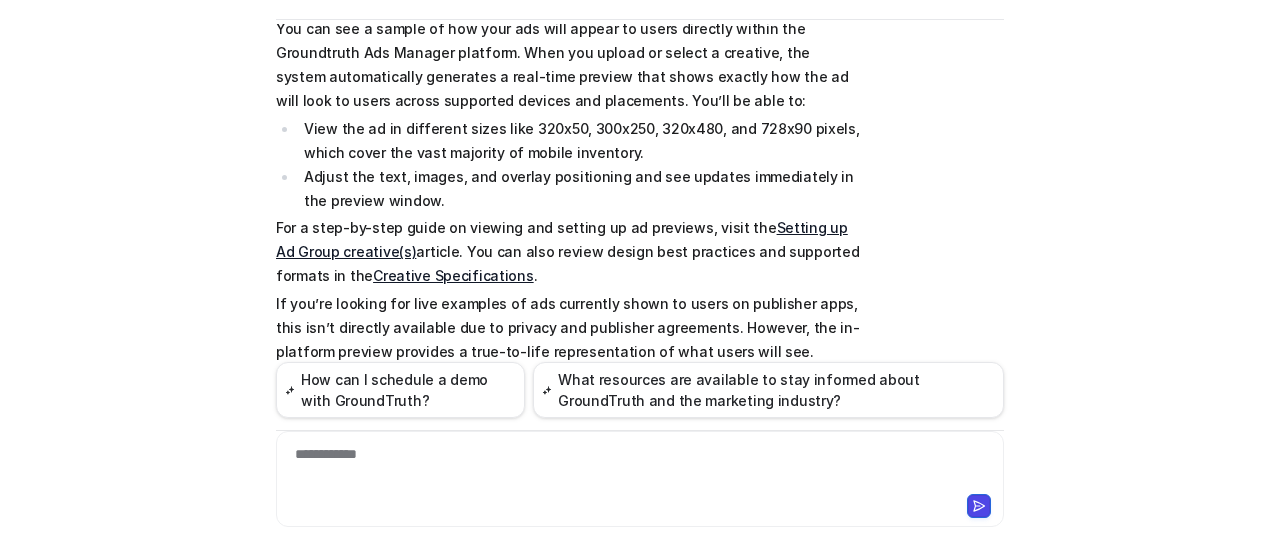 scroll, scrollTop: 795, scrollLeft: 0, axis: vertical 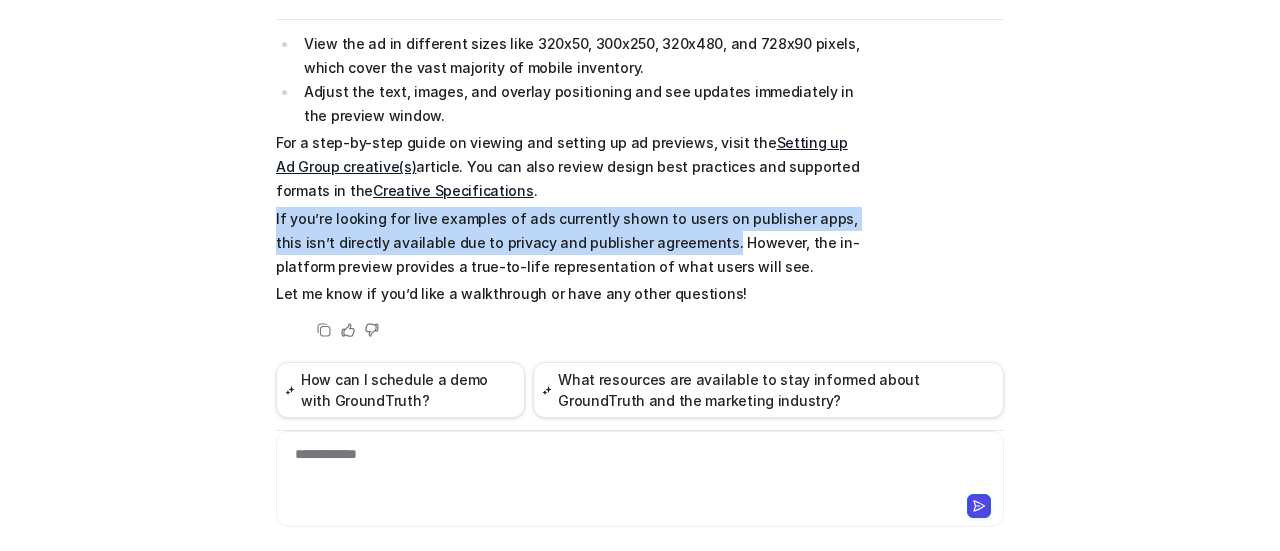 drag, startPoint x: 267, startPoint y: 214, endPoint x: 674, endPoint y: 237, distance: 407.64935 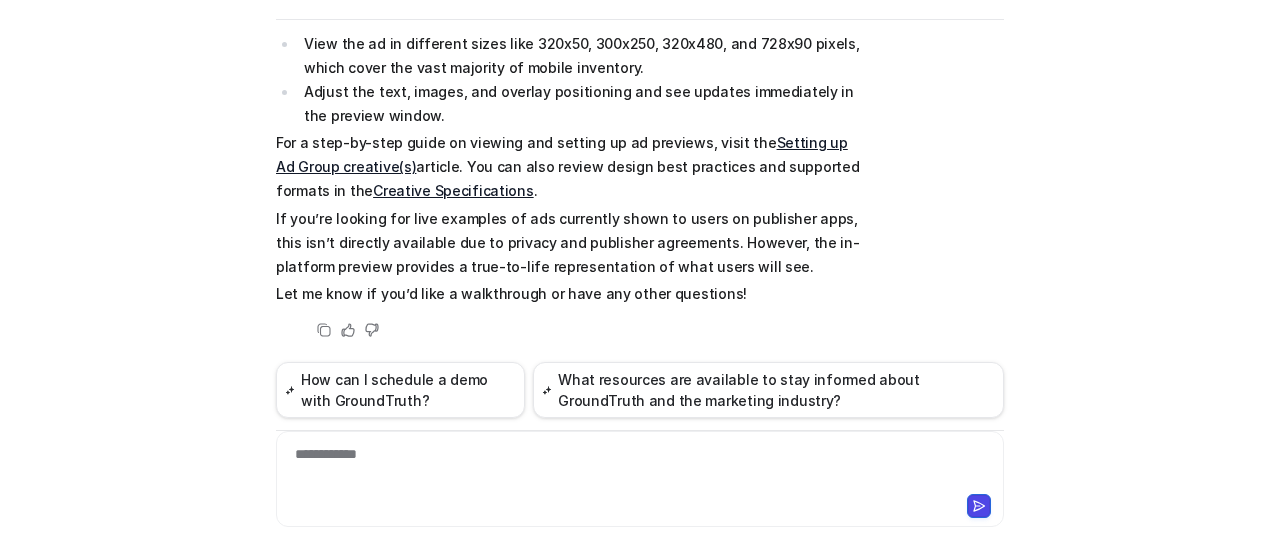 click on "Searched knowledge base search_queries :  "view sample ads shown to users,see live ad examples,ad preview feature,sample ad creatives for users" You can see a sample of how your ads will appear to users directly within the Groundtruth Ads Manager platform. When you upload or select a creative, the system automatically generates a real-time preview that shows exactly how the ad will look to users across supported devices and placements. You’ll be able to:
View the ad in different sizes like 320x50, 300x250, 320x480, and 728x90 pixels, which cover the vast majority of mobile inventory.
Adjust the text, images, and overlay positioning and see updates immediately in the preview window.
For a step-by-step guide on viewing and setting up ad previews, visit the  Setting up Ad Group creative(s)  article. You can also review design best practices and supported formats in the  Creative Specifications .
Let me know if you’d like a walkthrough or have any other questions!
Copy Helpful Not helpful" at bounding box center (640, 125) 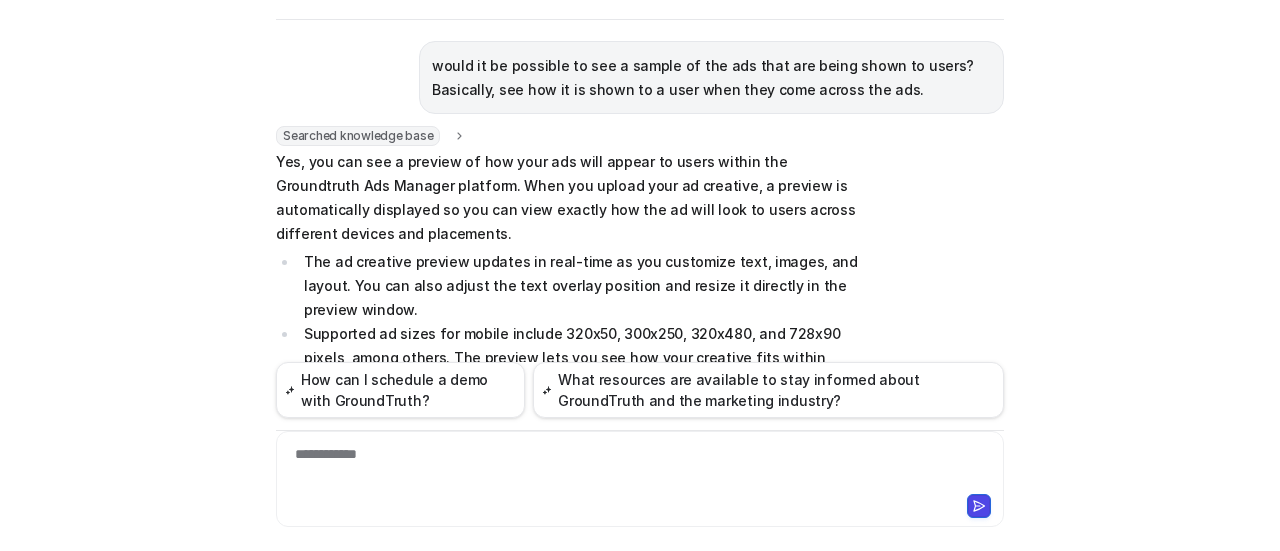 scroll, scrollTop: 0, scrollLeft: 0, axis: both 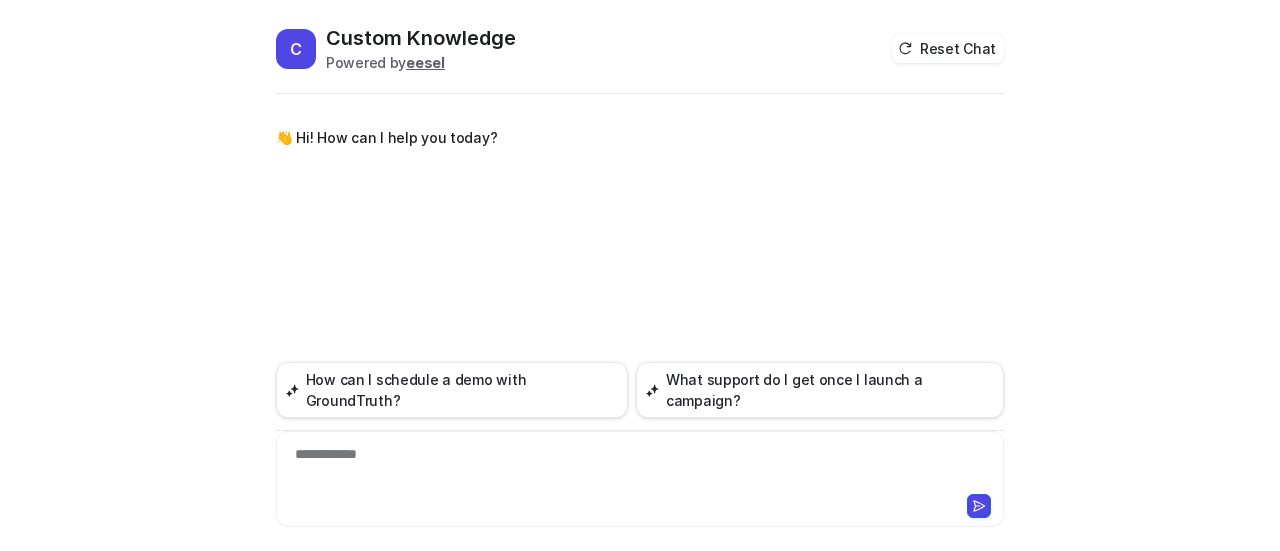 click on "**********" at bounding box center (640, 467) 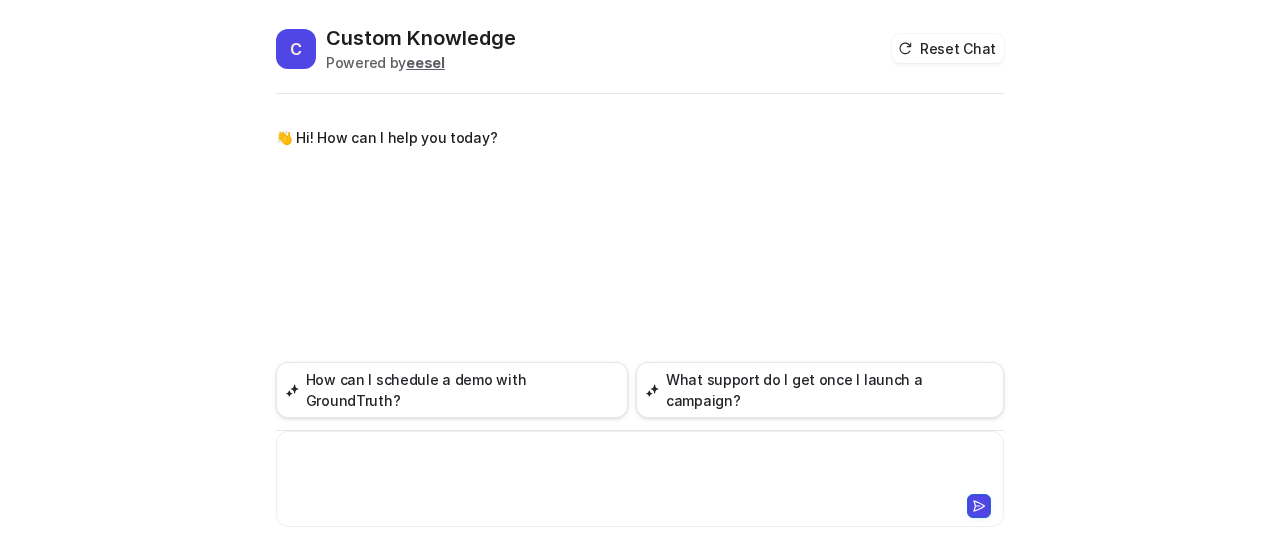 type 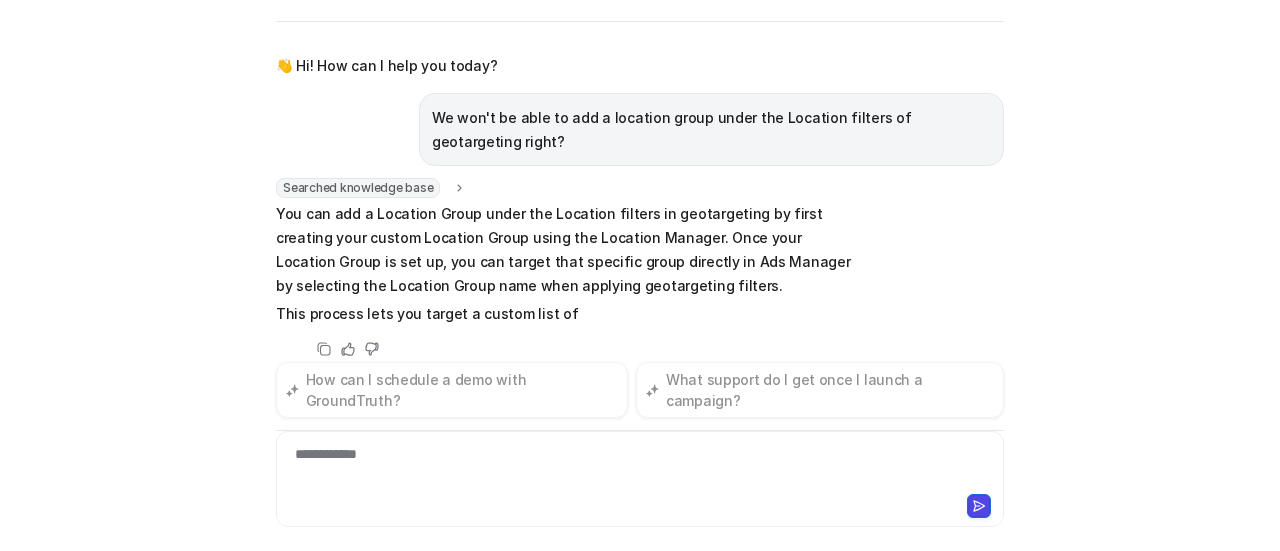 scroll, scrollTop: 74, scrollLeft: 0, axis: vertical 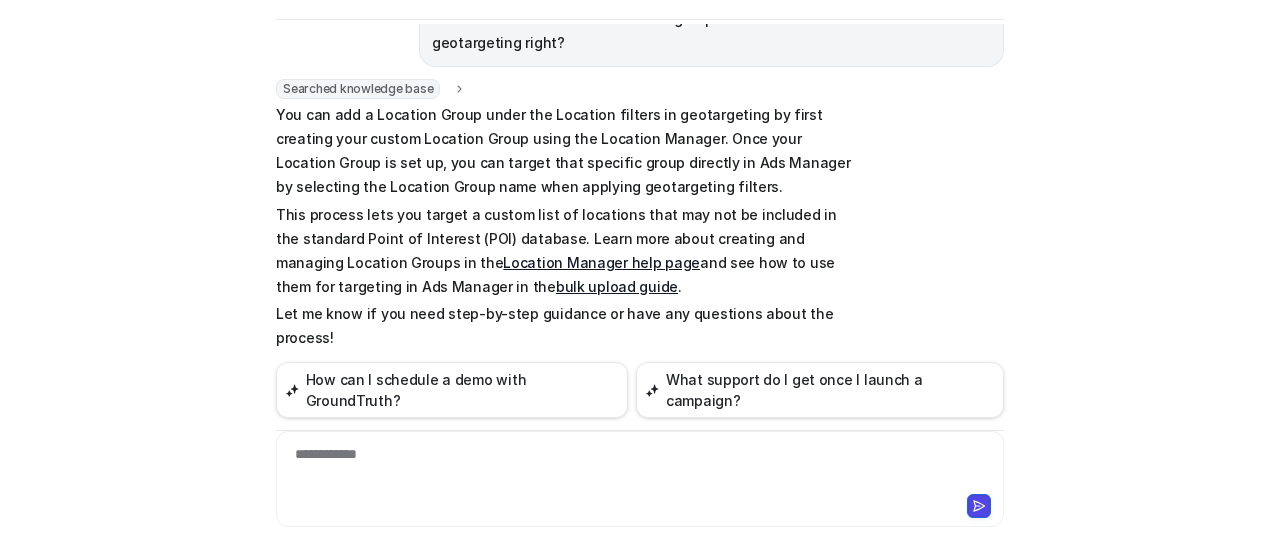 click on "bulk upload guide" at bounding box center (617, 286) 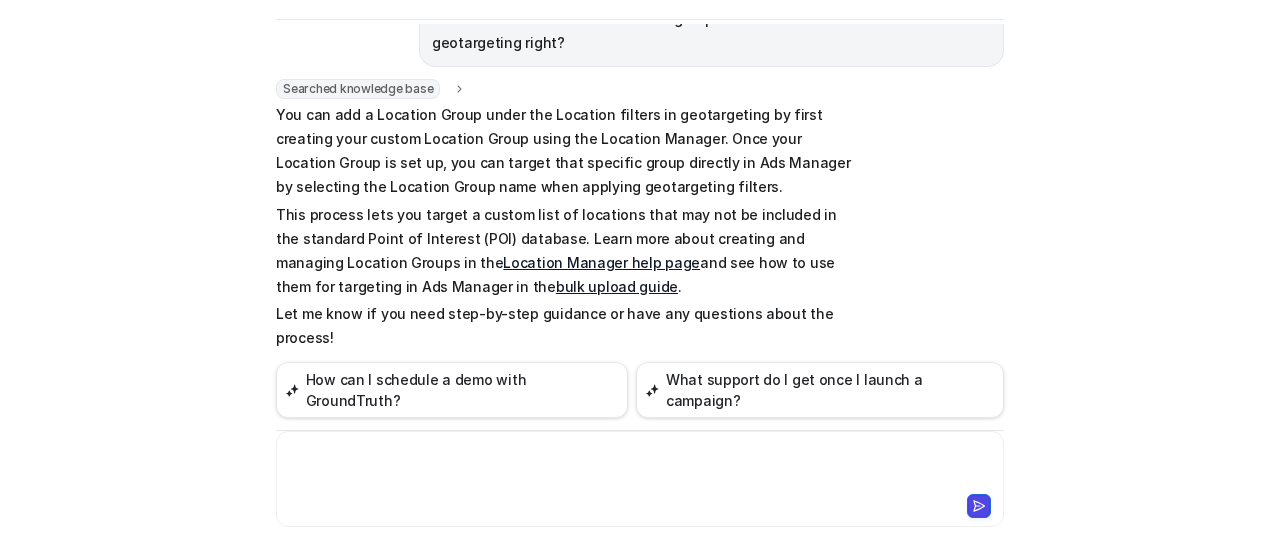 click at bounding box center [640, 467] 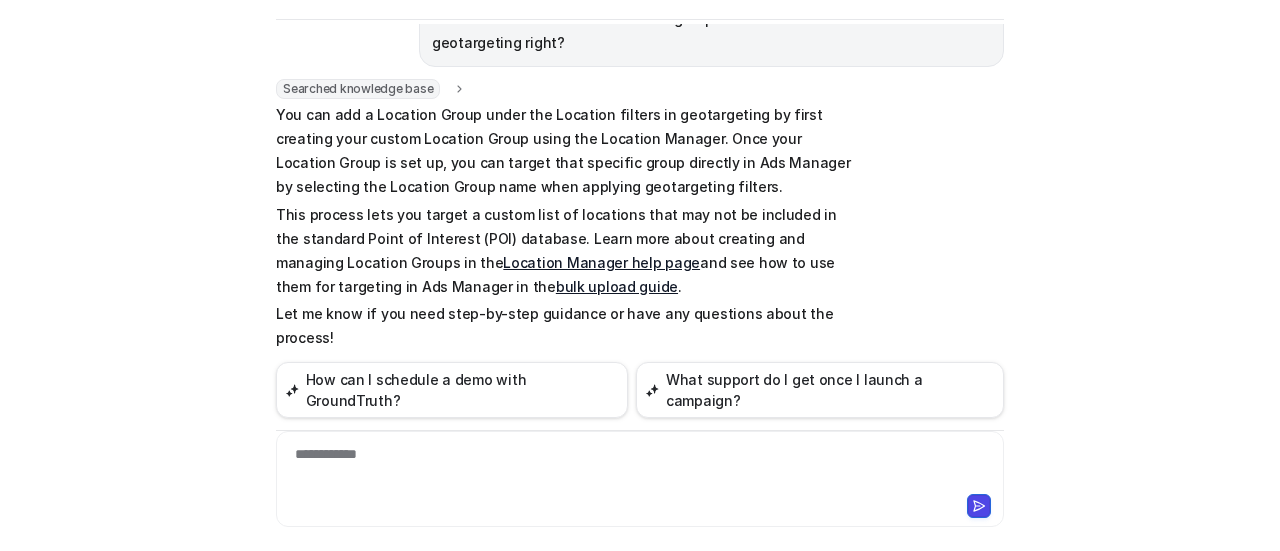 click on "**********" at bounding box center [640, 467] 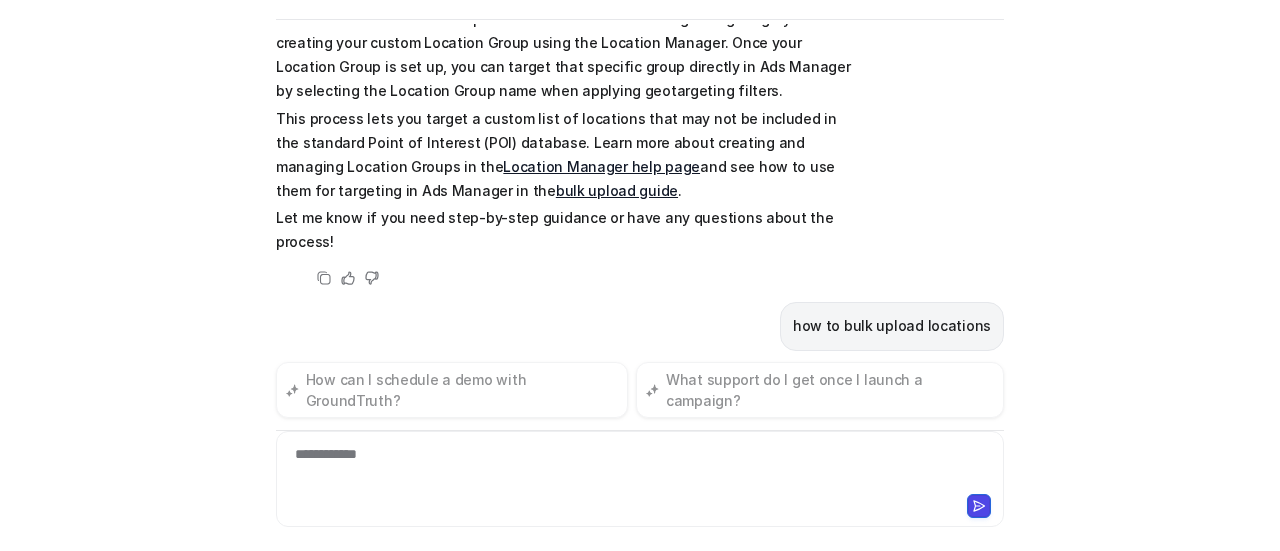 scroll, scrollTop: 225, scrollLeft: 0, axis: vertical 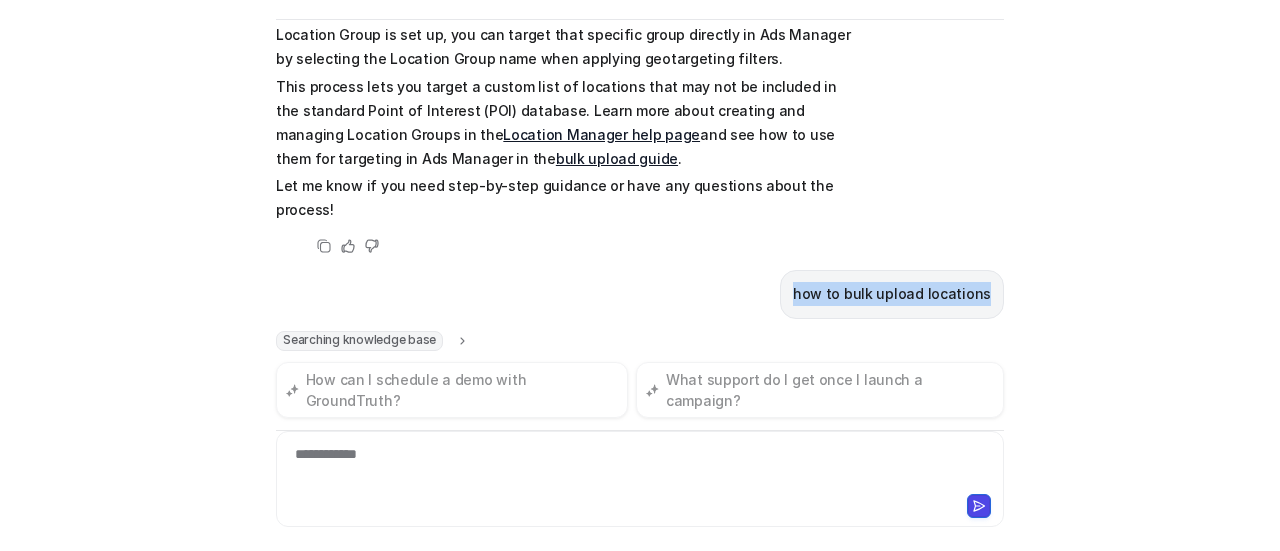 drag, startPoint x: 802, startPoint y: 269, endPoint x: 1026, endPoint y: 265, distance: 224.0357 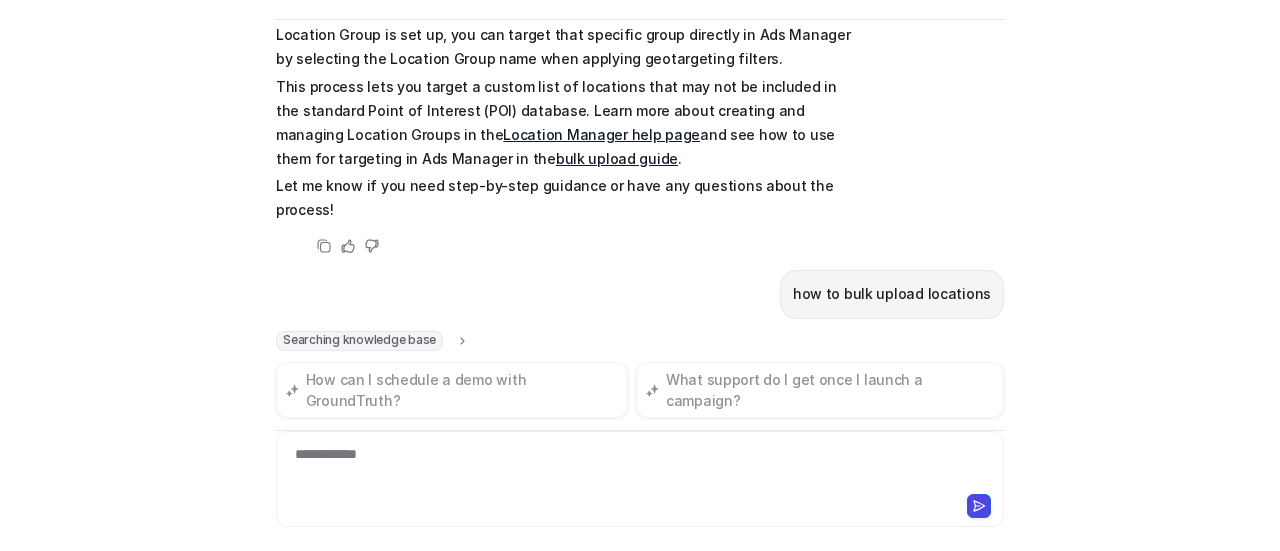 click on "C Custom Knowledge Powered by  eesel Reset Chat 👋 Hi! How can I help you today?
We won't be able to add a location group under the Location filters of geotargeting right?
Searched knowledge base search_queries :  "add location group under Location filters geotargeting,location group geotargeting functionality,Location filters geotargeting support for groups" You can add a Location Group under the Location filters in geotargeting by first creating your custom Location Group using the Location Manager. Once your Location Group is set up, you can target that specific group directly in Ads Manager by selecting the Location Group name when applying geotargeting filters.
This process lets you target a custom list of locations that may not be included in the standard Point of Interest (POI) database. Learn more about creating and managing Location Groups in the  Location Manager help page  and see how to use them for targeting in Ads Manager in the  bulk upload guide .
Copy Helpful Not helpful
1 Copy" at bounding box center [640, 275] 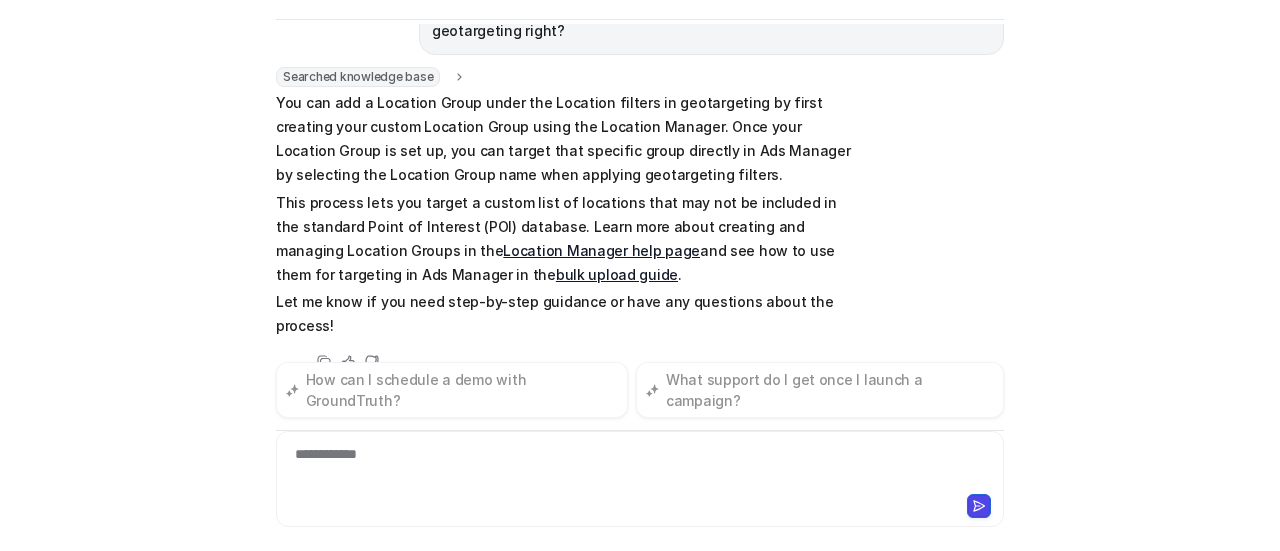 scroll, scrollTop: 0, scrollLeft: 0, axis: both 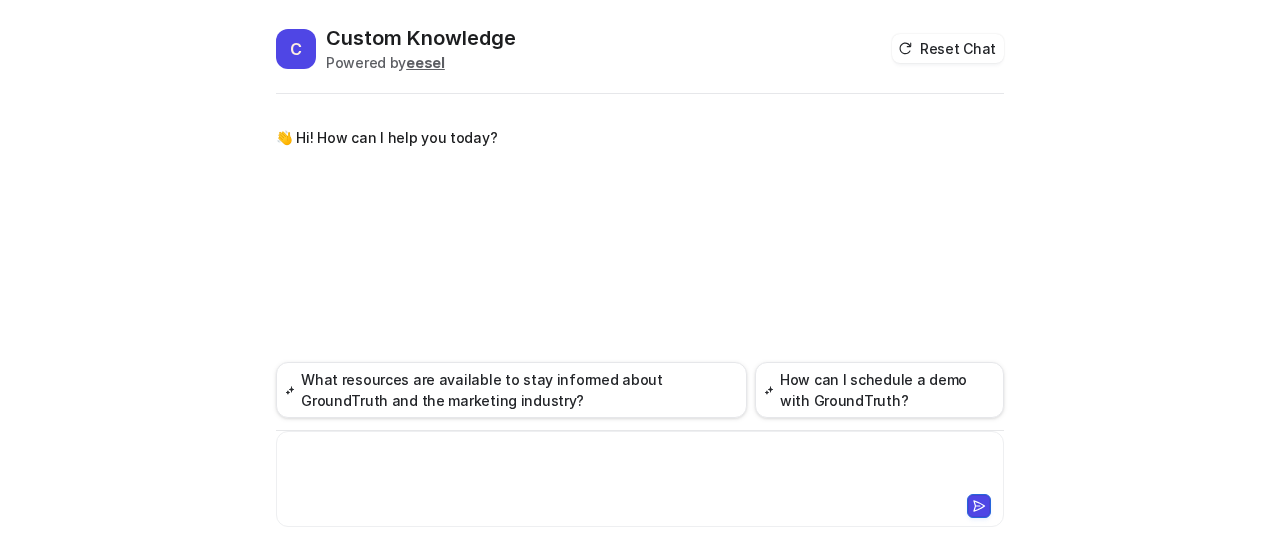 click at bounding box center [640, 467] 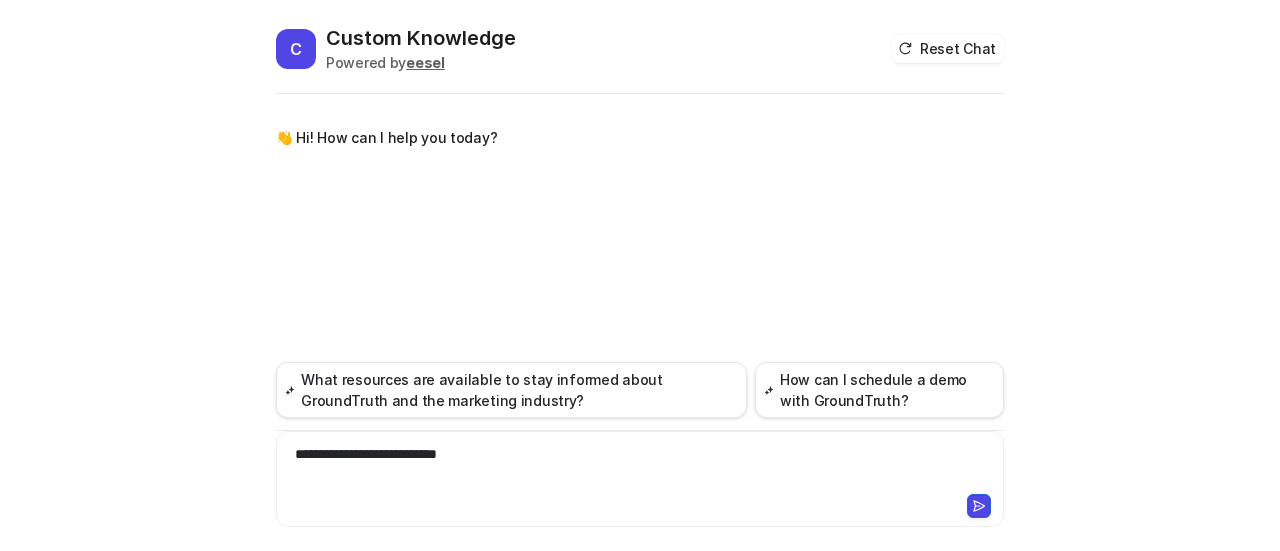 click on "**********" at bounding box center (640, 467) 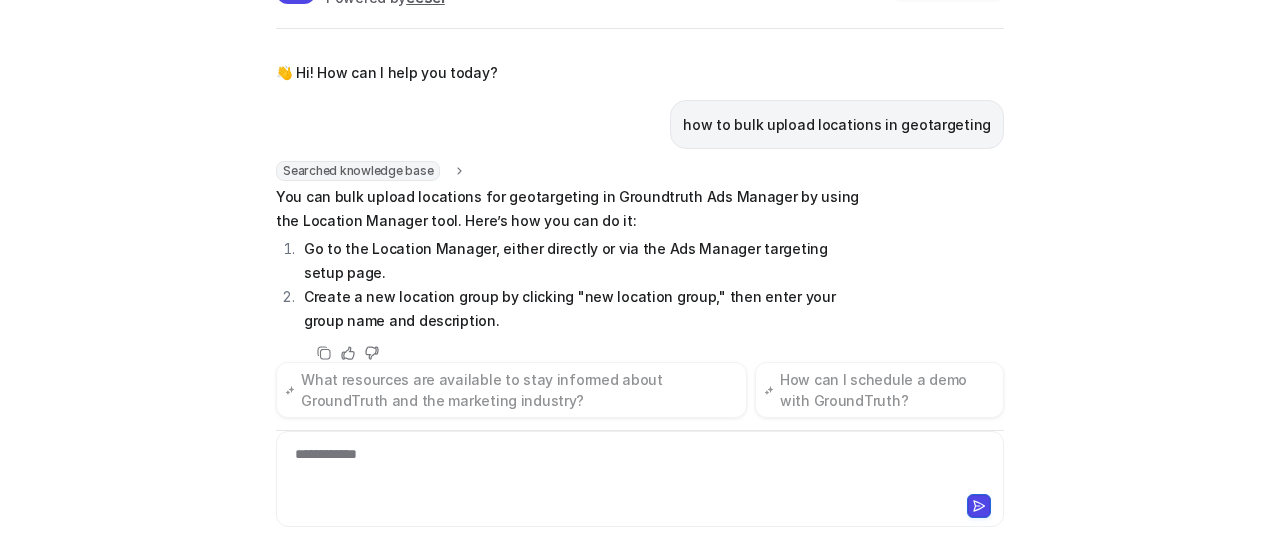 scroll, scrollTop: 74, scrollLeft: 0, axis: vertical 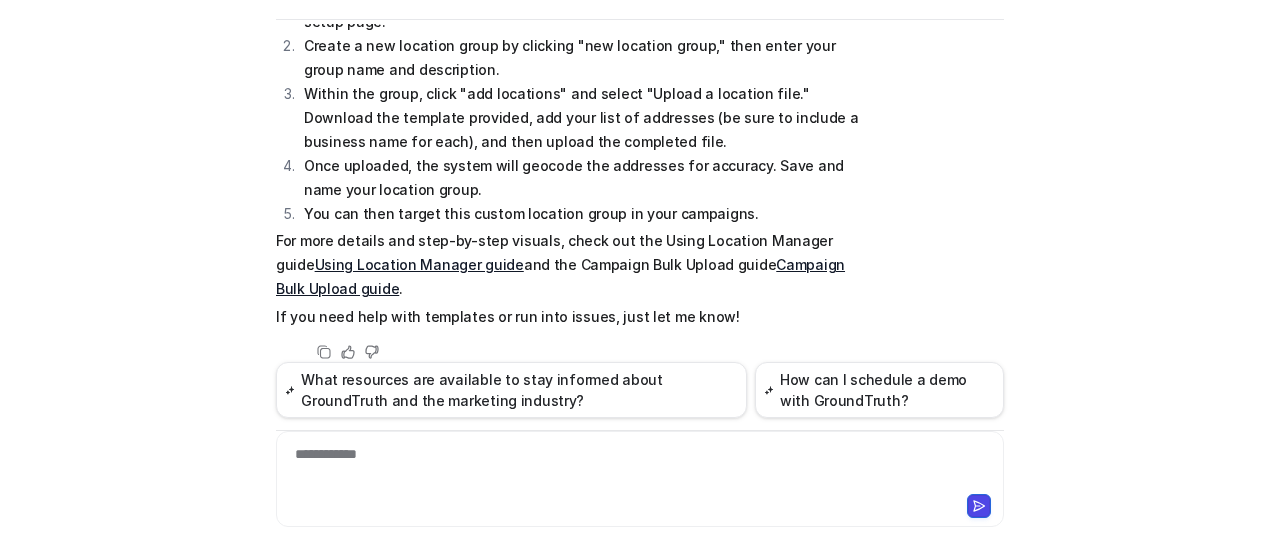 click on "**********" at bounding box center (640, 467) 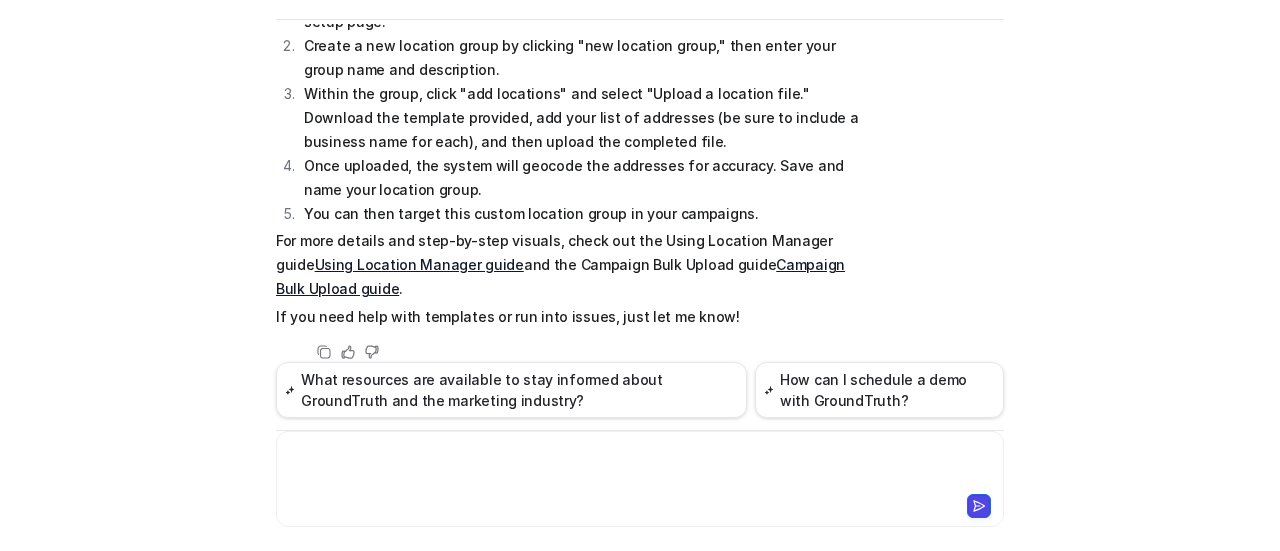 click at bounding box center [640, 467] 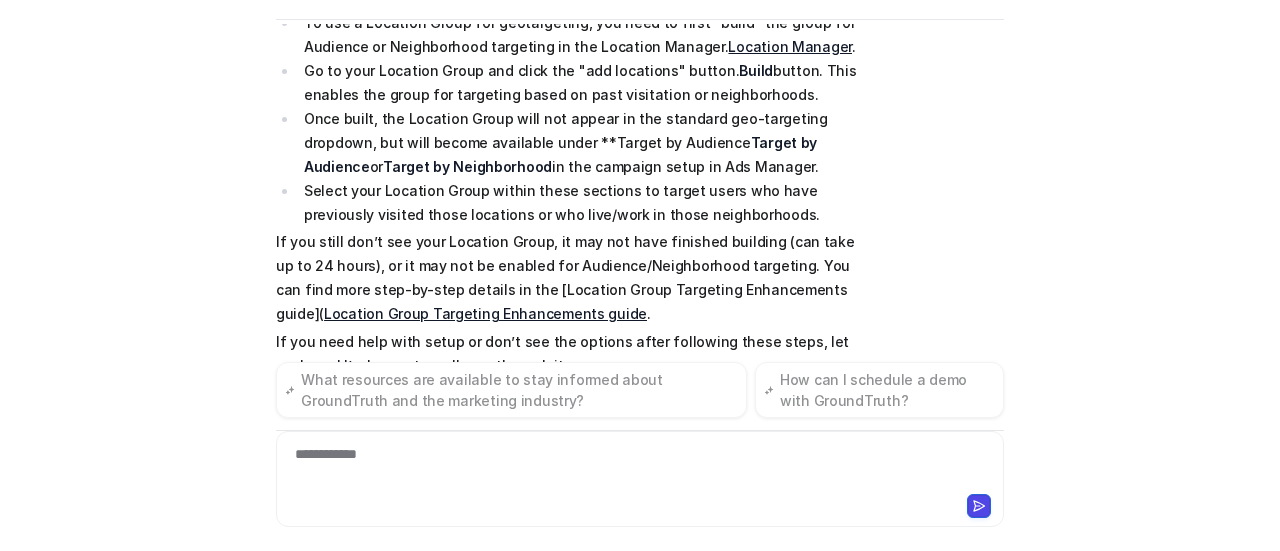 scroll, scrollTop: 792, scrollLeft: 0, axis: vertical 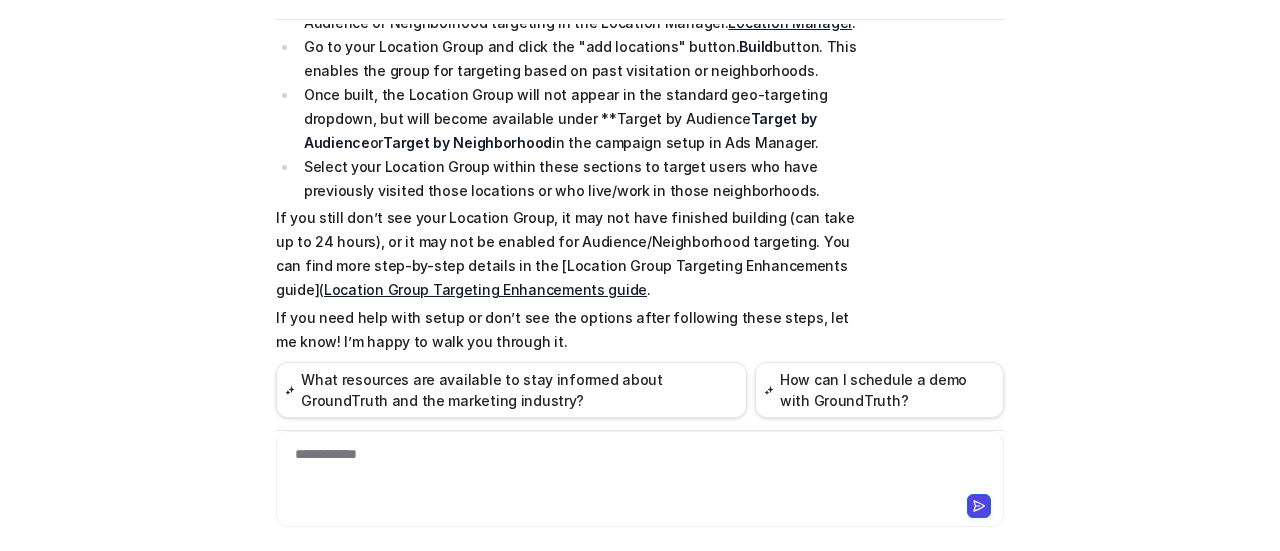 click on "**********" at bounding box center (640, 467) 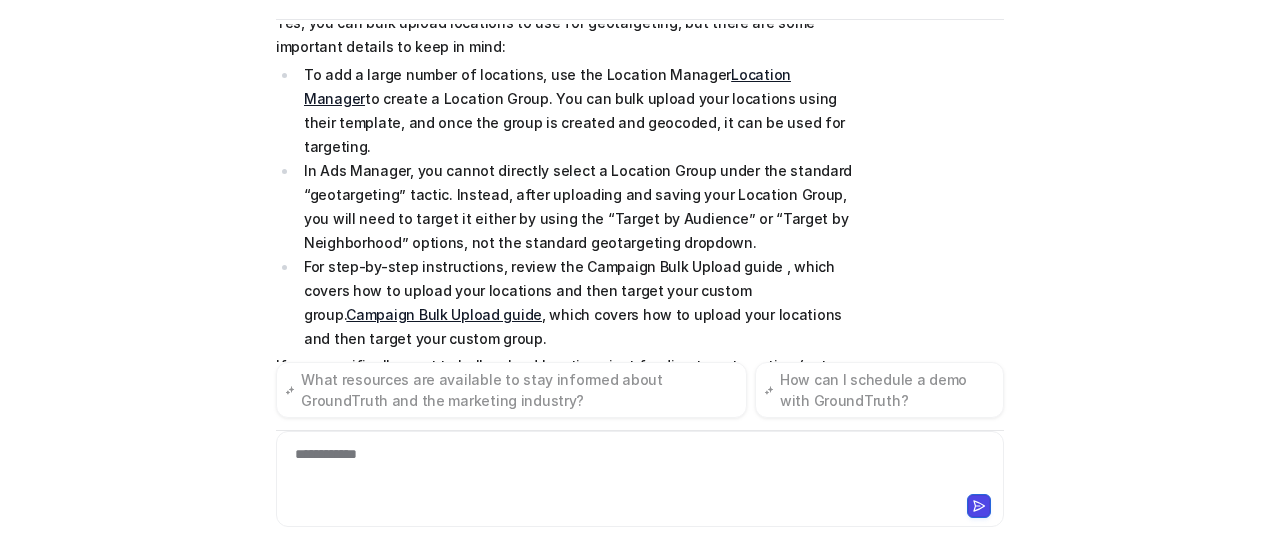 scroll, scrollTop: 1318, scrollLeft: 0, axis: vertical 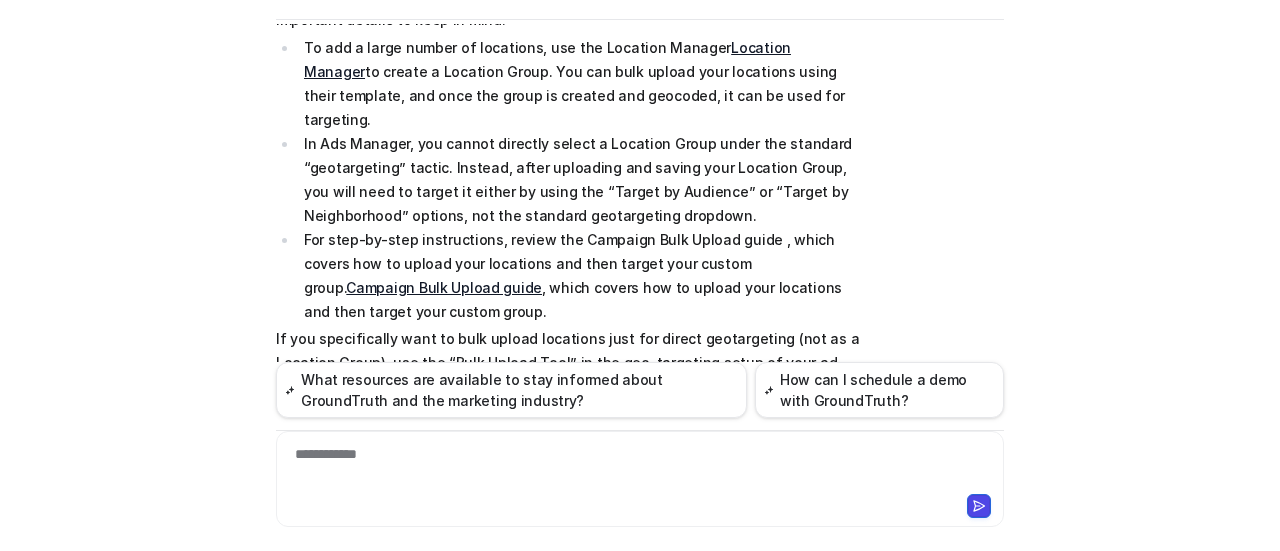 click on "Yes, you can bulk upload locations to use for geotargeting, but there are some important details to keep in mind:
To add a large number of locations, use the Location Manager to create a Location Group. You can bulk upload your locations using their template, and once the group is created and geocoded, it can be used for targeting.
In Ads Manager, you cannot directly select a Location Group under the standard “geotargeting” tactic. Instead, after uploading and saving your Location Group, you will need to target it either by using the “Target by Audience” or “Target by Neighborhood” options, not the standard geotargeting dropdown.
For step-by-step instructions, review the Campaign Bulk Upload guide , which covers how to upload your locations and then target your custom group.
Copy Helpful Not helpful" at bounding box center [640, 211] 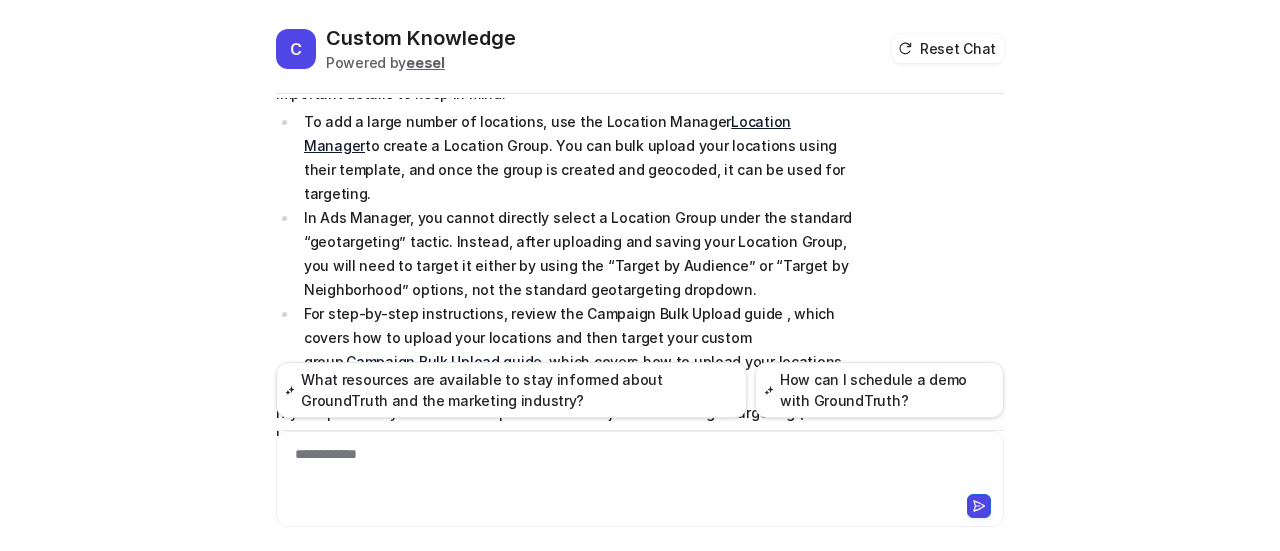 scroll, scrollTop: 1218, scrollLeft: 0, axis: vertical 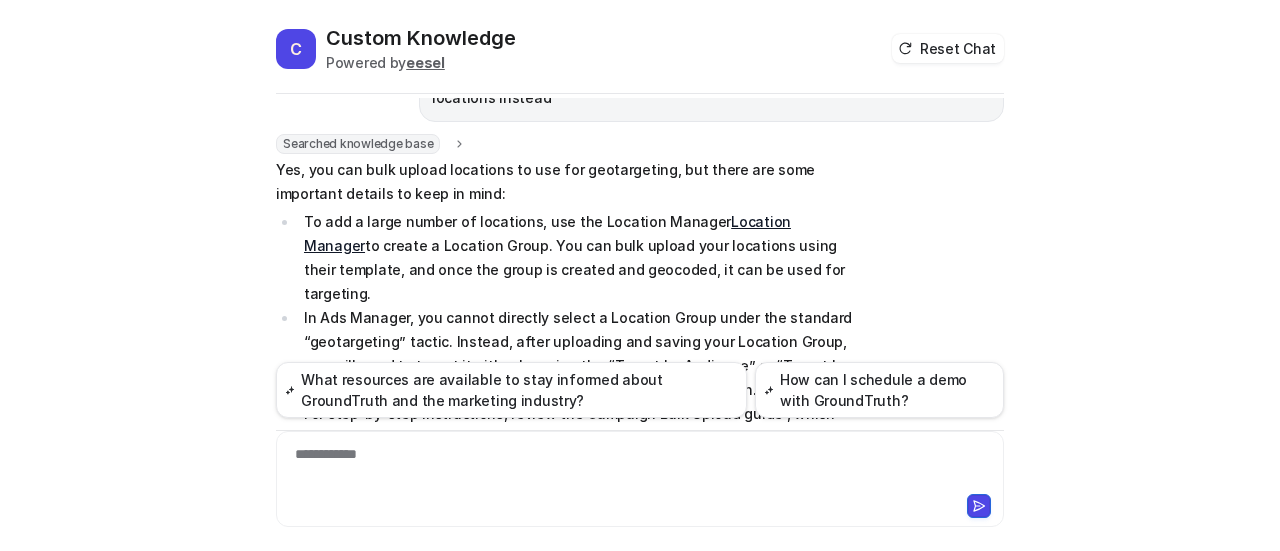 click on "Yes, you can bulk upload locations to use for geotargeting, but there are some important details to keep in mind:
To add a large number of locations, use the Location Manager to create a Location Group. You can bulk upload your locations using their template, and once the group is created and geocoded, it can be used for targeting.
In Ads Manager, you cannot directly select a Location Group under the standard “geotargeting” tactic. Instead, after uploading and saving your Location Group, you will need to target it either by using the “Target by Audience” or “Target by Neighborhood” options, not the standard geotargeting dropdown.
For step-by-step instructions, review the Campaign Bulk Upload guide , which covers how to upload your locations and then target your custom group.
Copy Helpful Not helpful" at bounding box center [640, 385] 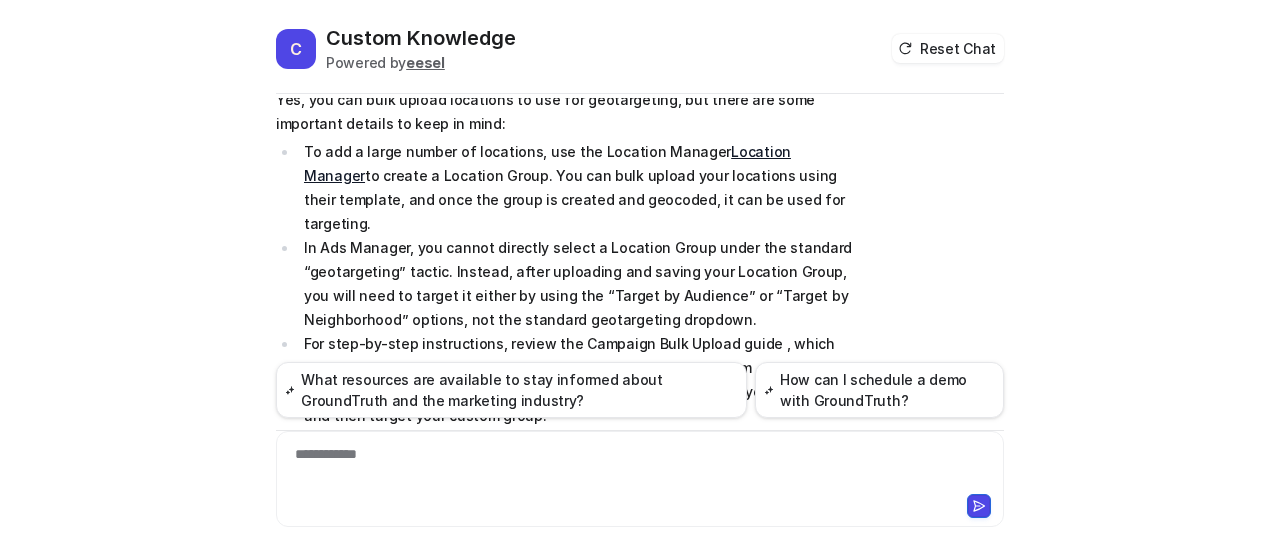 scroll, scrollTop: 1318, scrollLeft: 0, axis: vertical 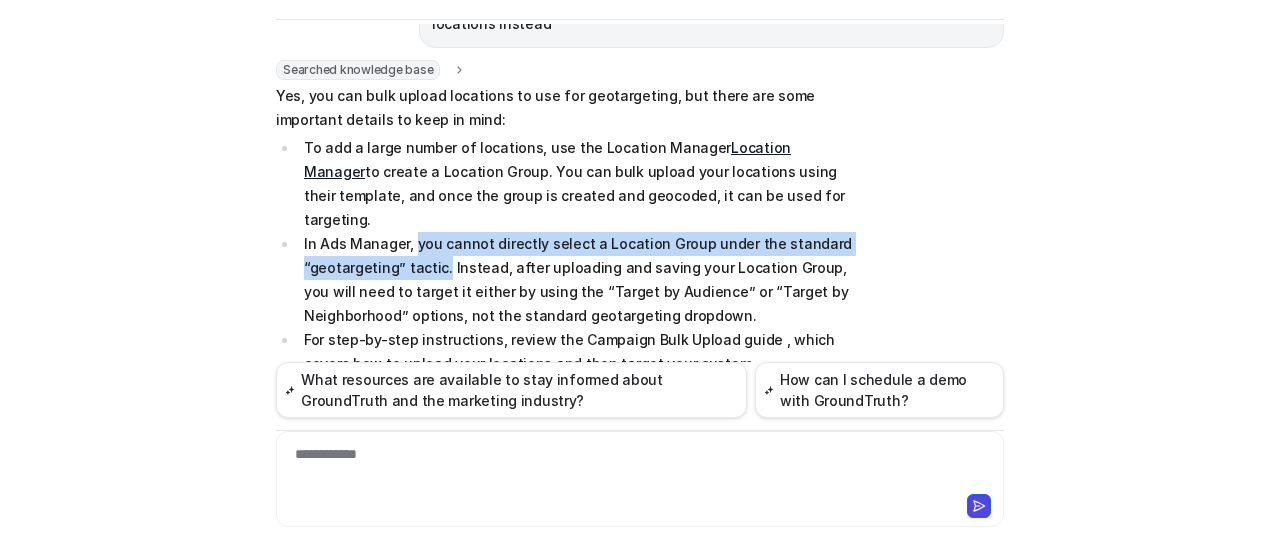 drag, startPoint x: 405, startPoint y: 167, endPoint x: 434, endPoint y: 191, distance: 37.64306 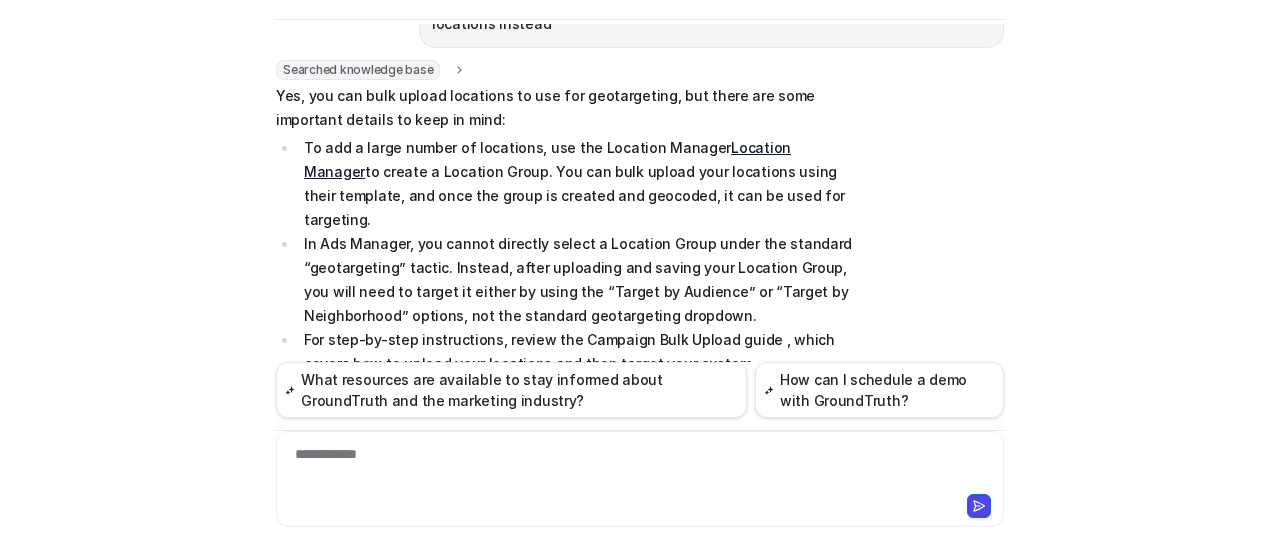 click on "Yes, you can bulk upload locations to use for geotargeting, but there are some important details to keep in mind:
To add a large number of locations, use the Location Manager to create a Location Group. You can bulk upload your locations using their template, and once the group is created and geocoded, it can be used for targeting.
In Ads Manager, you cannot directly select a Location Group under the standard “geotargeting” tactic. Instead, after uploading and saving your Location Group, you will need to target it either by using the “Target by Audience” or “Target by Neighborhood” options, not the standard geotargeting dropdown.
For step-by-step instructions, review the Campaign Bulk Upload guide , which covers how to upload your locations and then target your custom group.
Copy Helpful Not helpful" at bounding box center [640, 311] 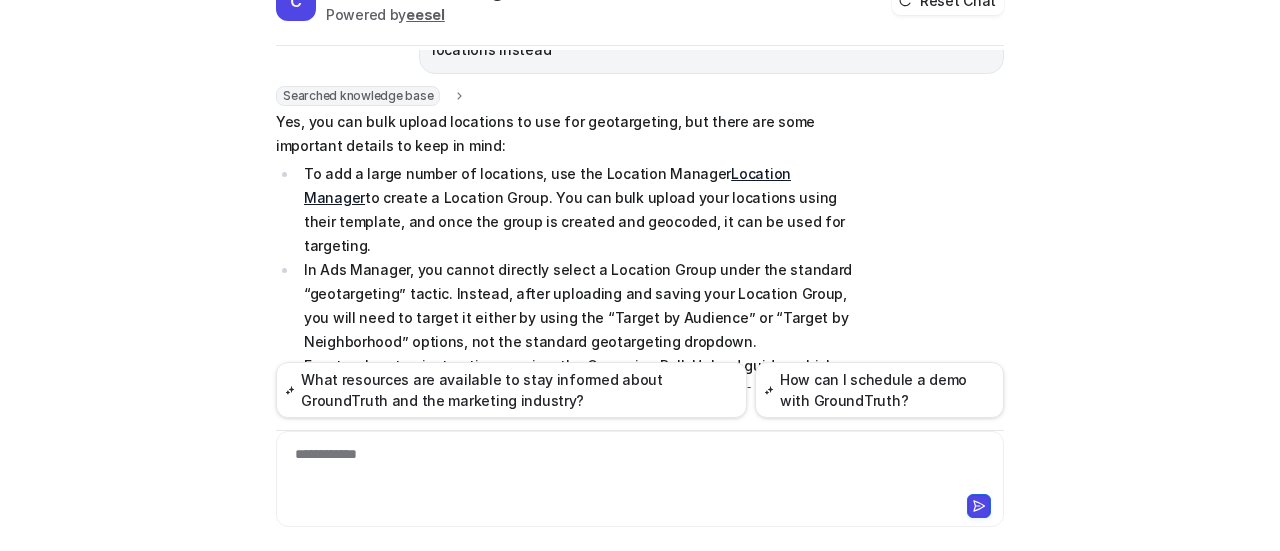 scroll, scrollTop: 74, scrollLeft: 0, axis: vertical 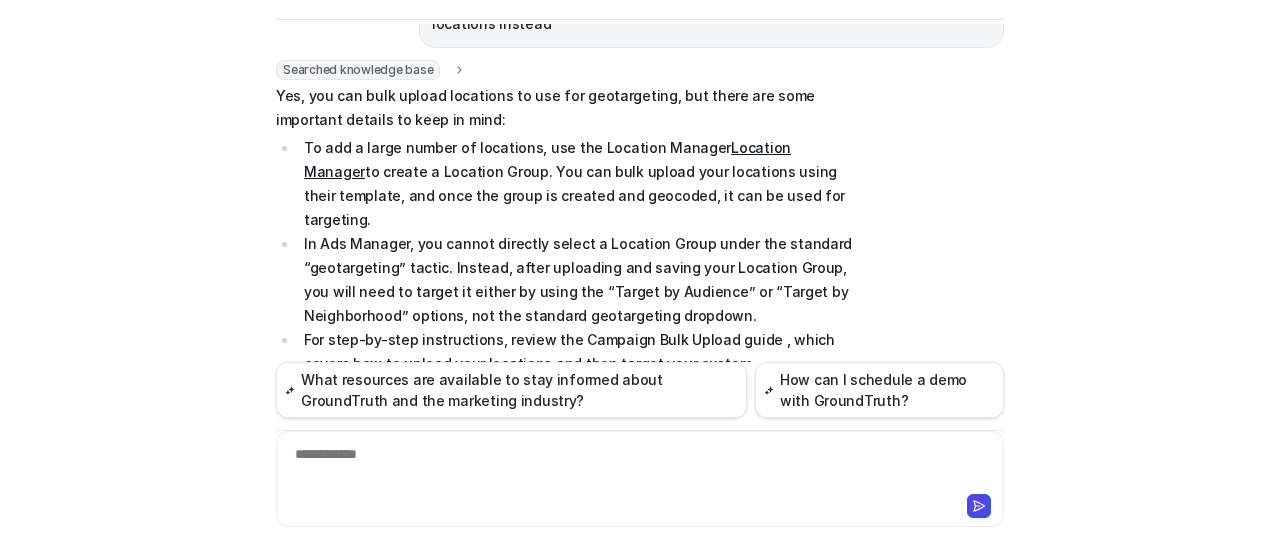 click on "Yes, you can bulk upload locations to use for geotargeting, but there are some important details to keep in mind:
To add a large number of locations, use the Location Manager to create a Location Group. You can bulk upload your locations using their template, and once the group is created and geocoded, it can be used for targeting.
In Ads Manager, you cannot directly select a Location Group under the standard “geotargeting” tactic. Instead, after uploading and saving your Location Group, you will need to target it either by using the “Target by Audience” or “Target by Neighborhood” options, not the standard geotargeting dropdown.
For step-by-step instructions, review the Campaign Bulk Upload guide , which covers how to upload your locations and then target your custom group.
Copy Helpful Not helpful" at bounding box center [640, 311] 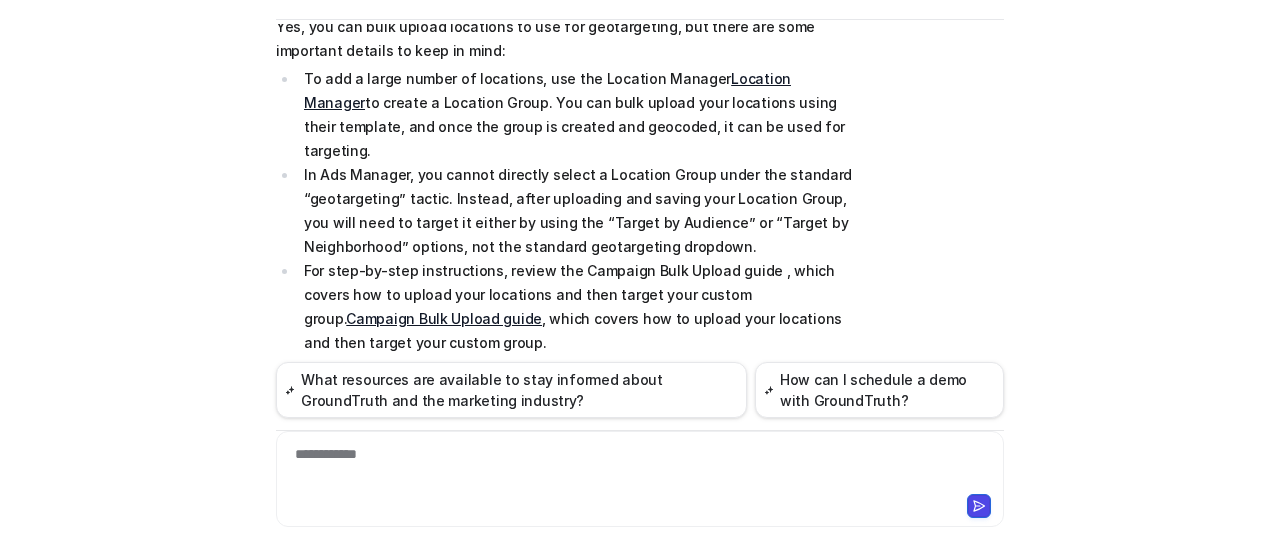 scroll, scrollTop: 1318, scrollLeft: 0, axis: vertical 